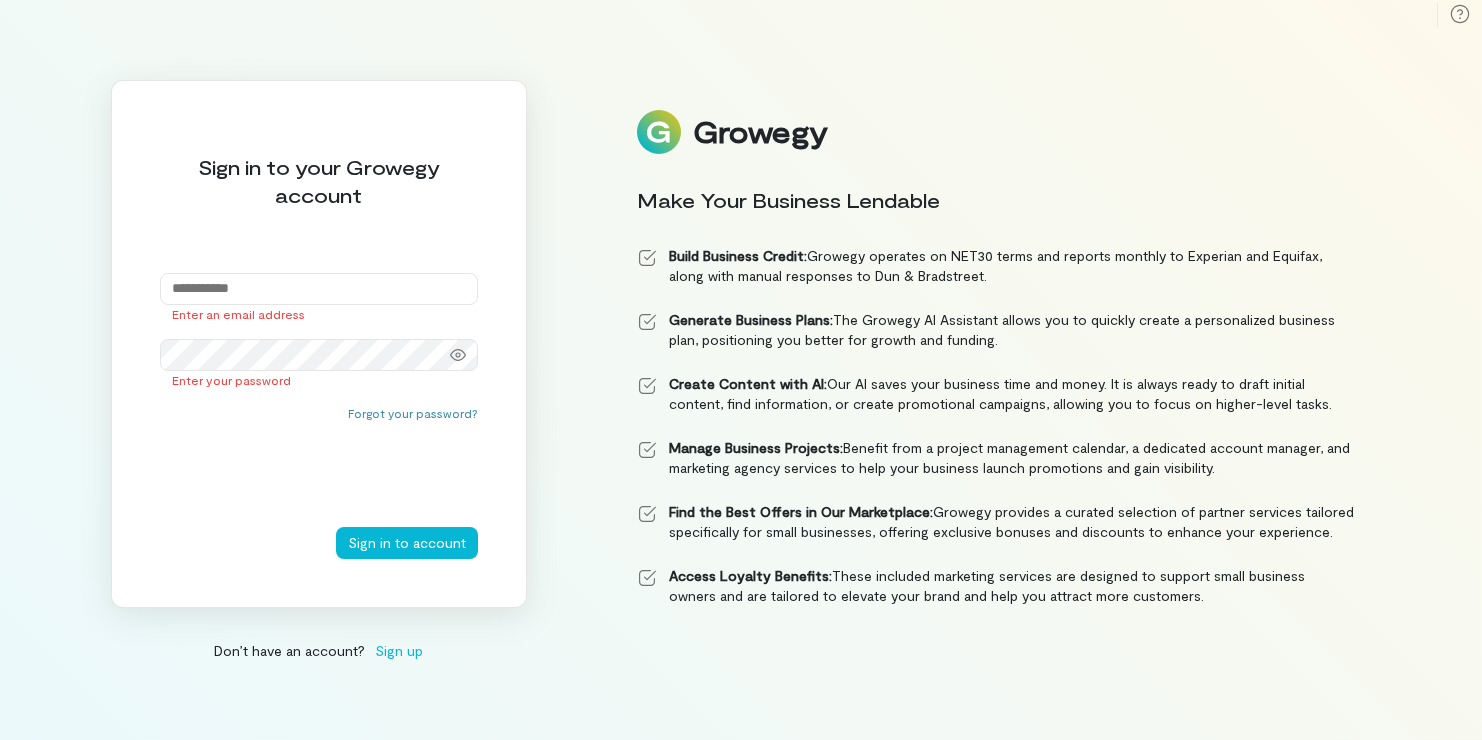 scroll, scrollTop: 0, scrollLeft: 0, axis: both 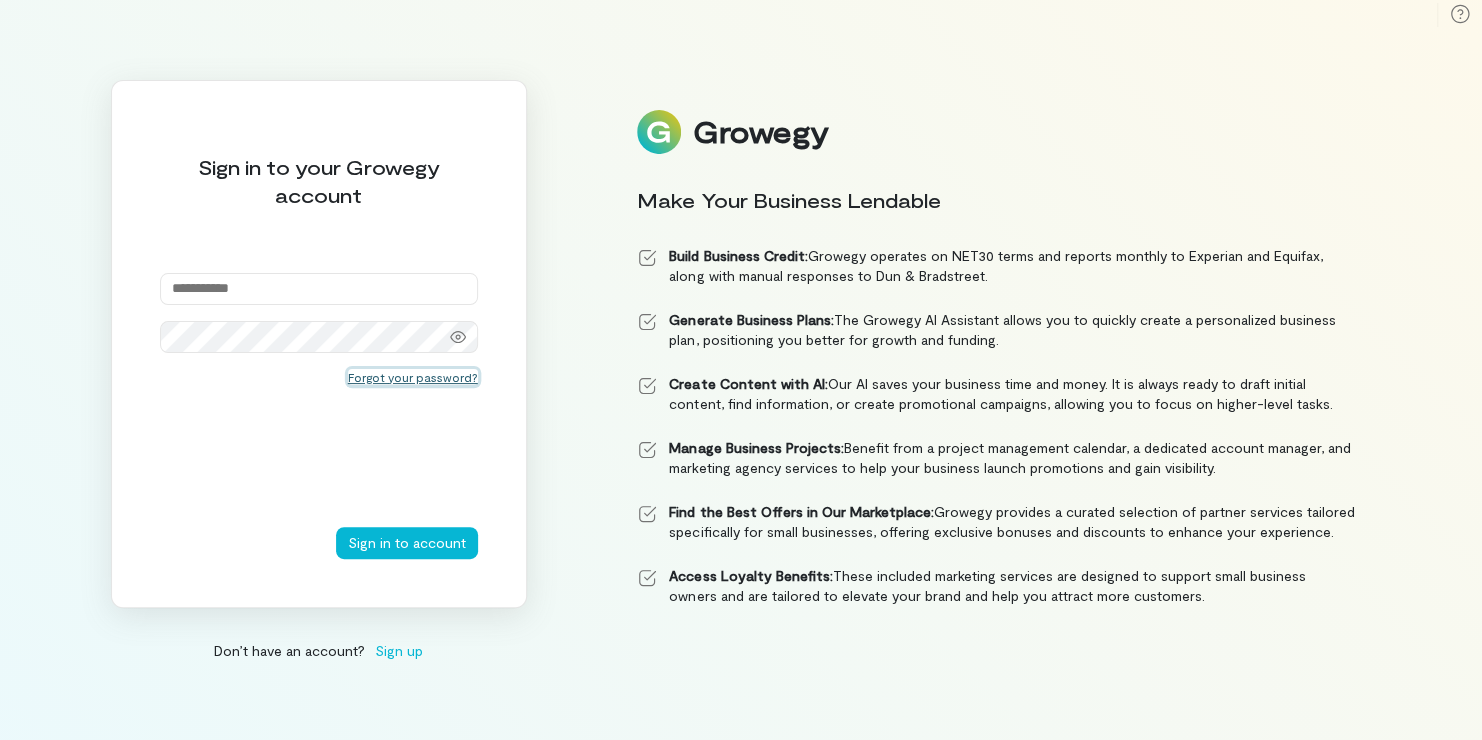 click on "Forgot your password?" at bounding box center (413, 377) 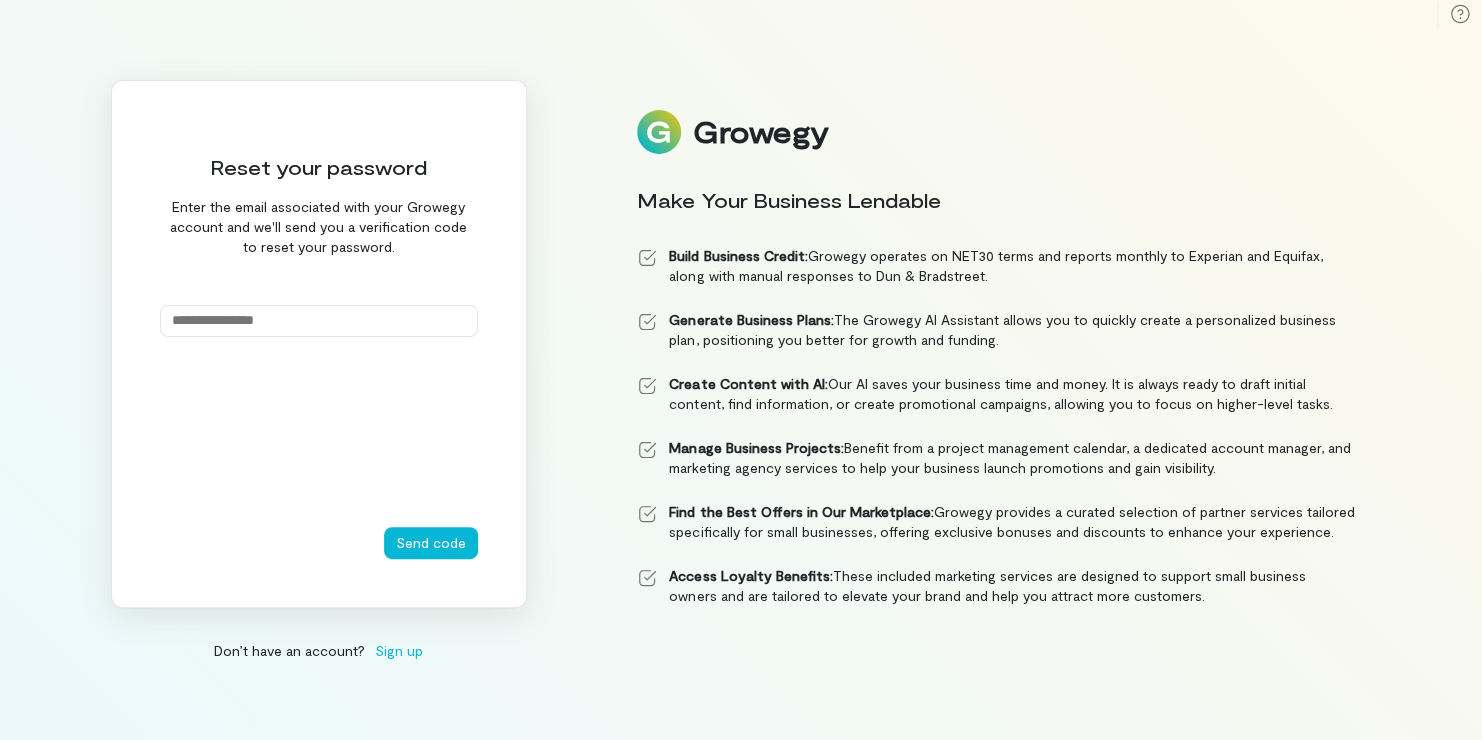 click at bounding box center [319, 321] 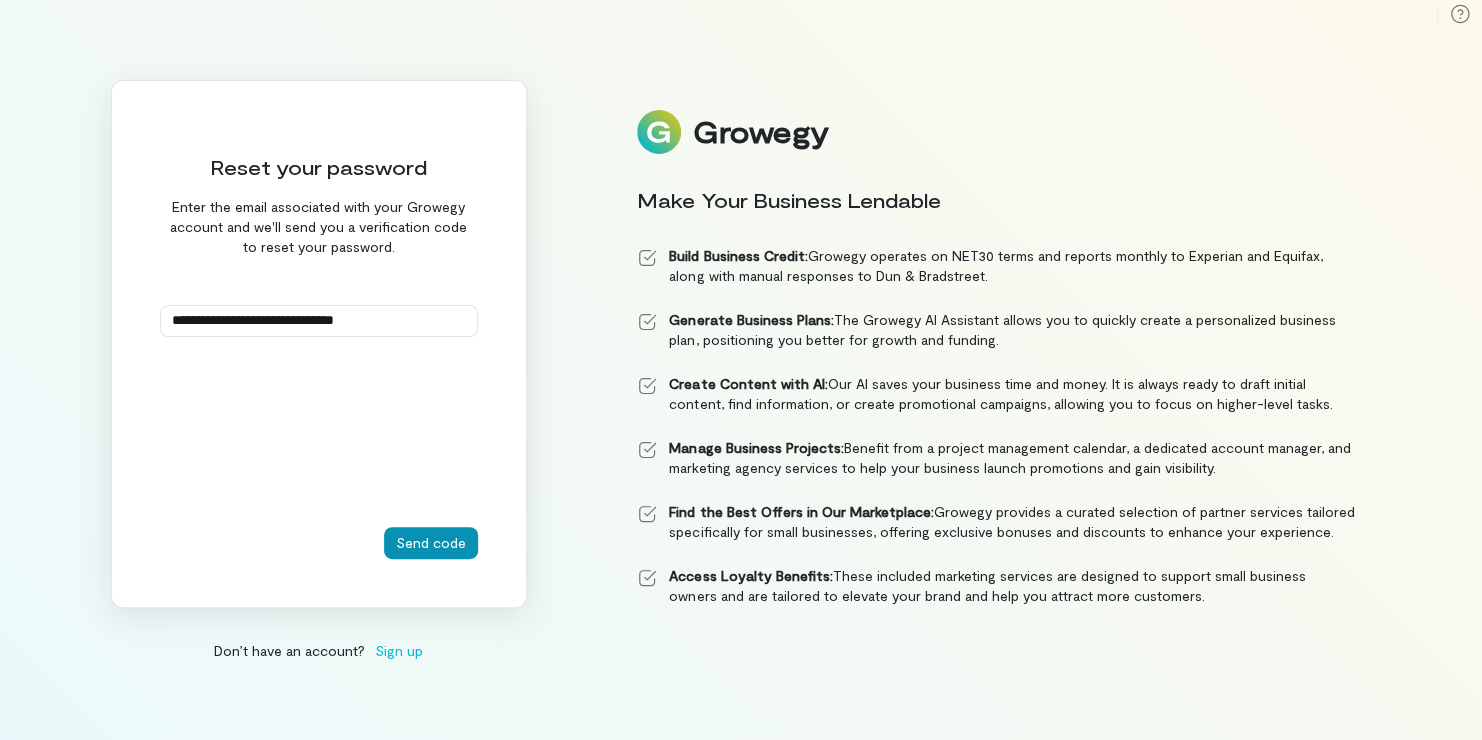 type on "**********" 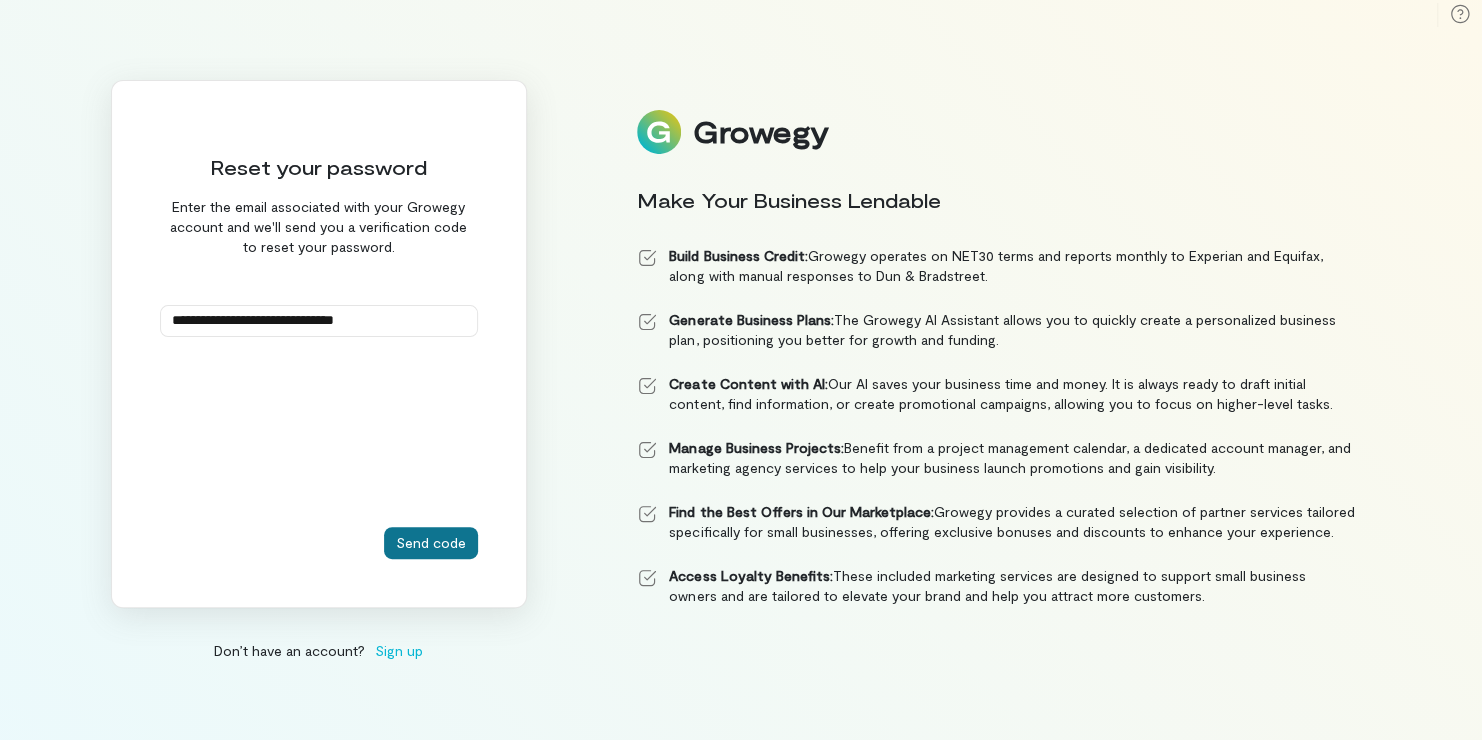 click on "Send code" at bounding box center [431, 543] 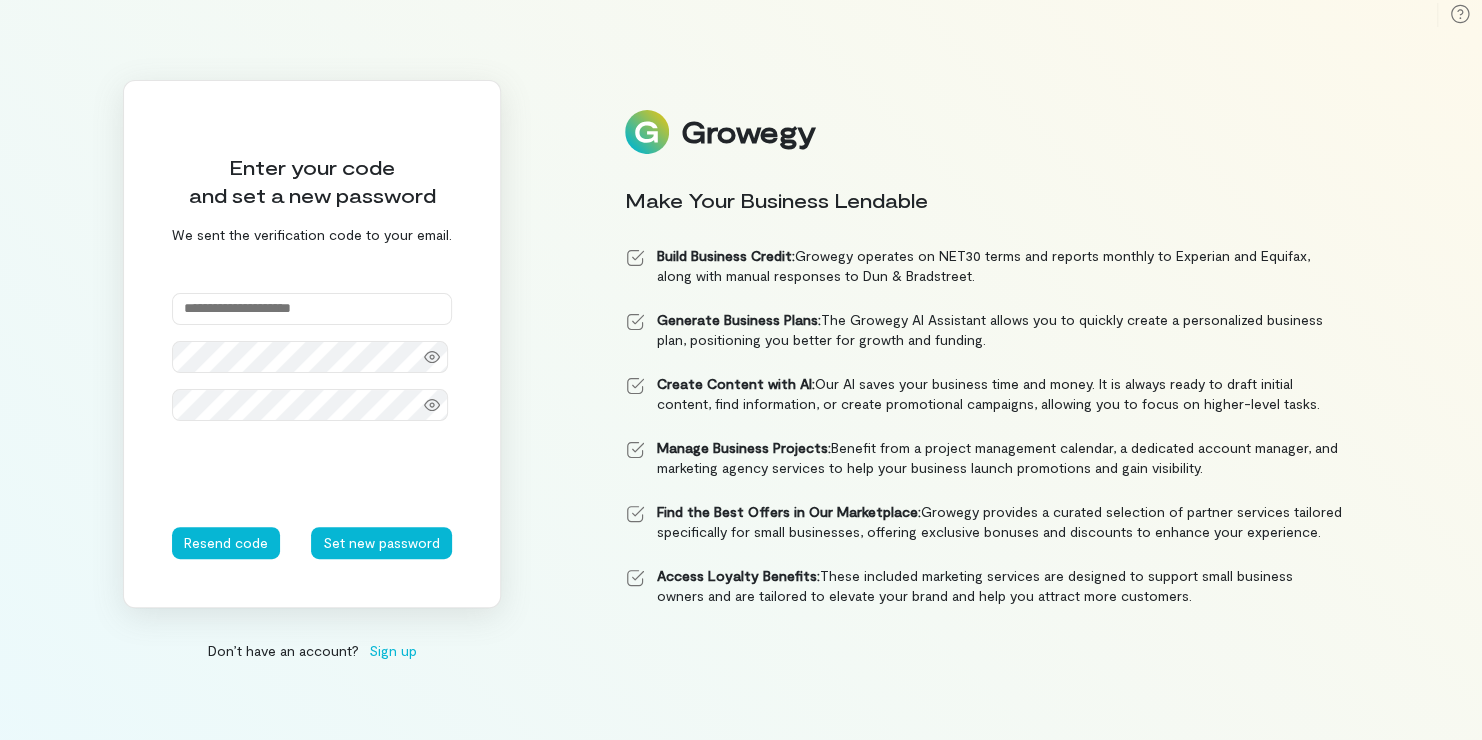 click at bounding box center [312, 309] 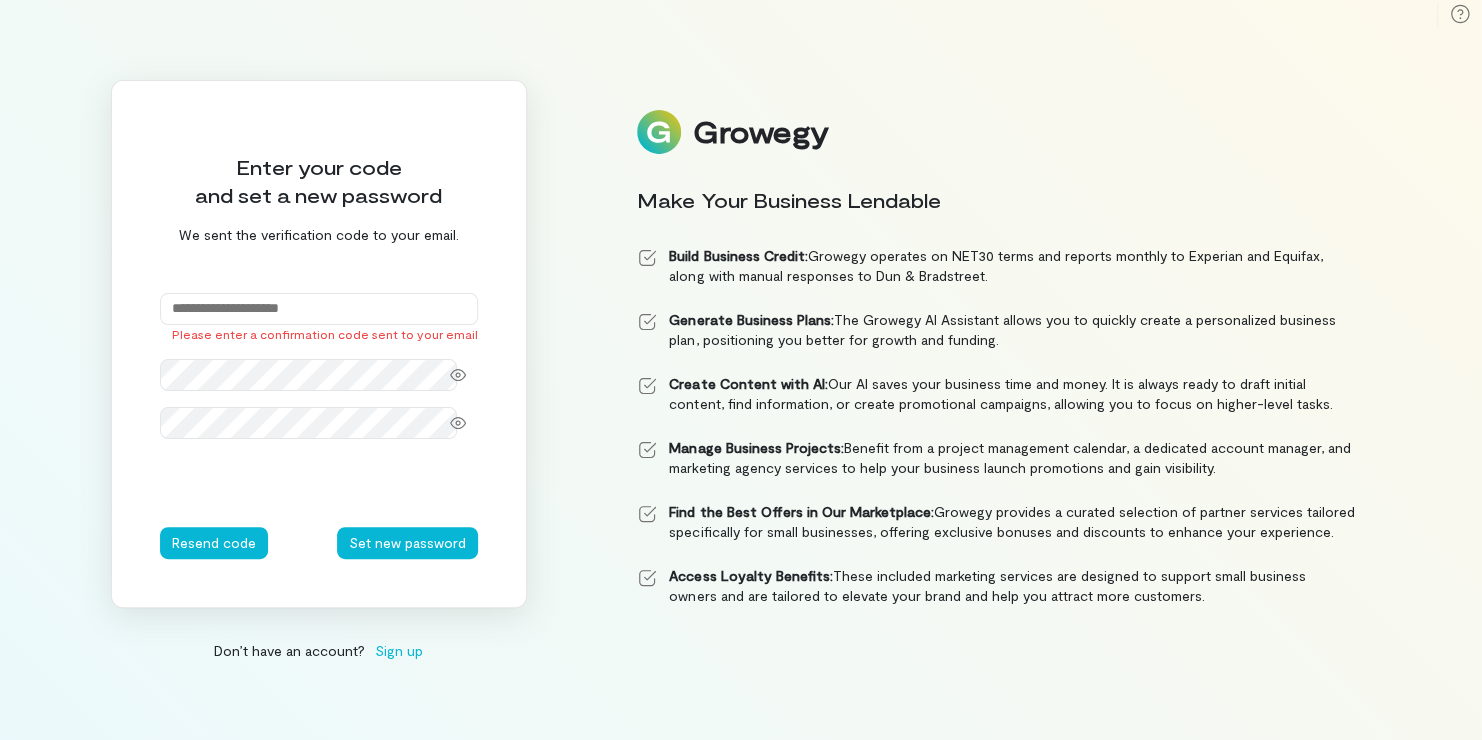 click at bounding box center (319, 309) 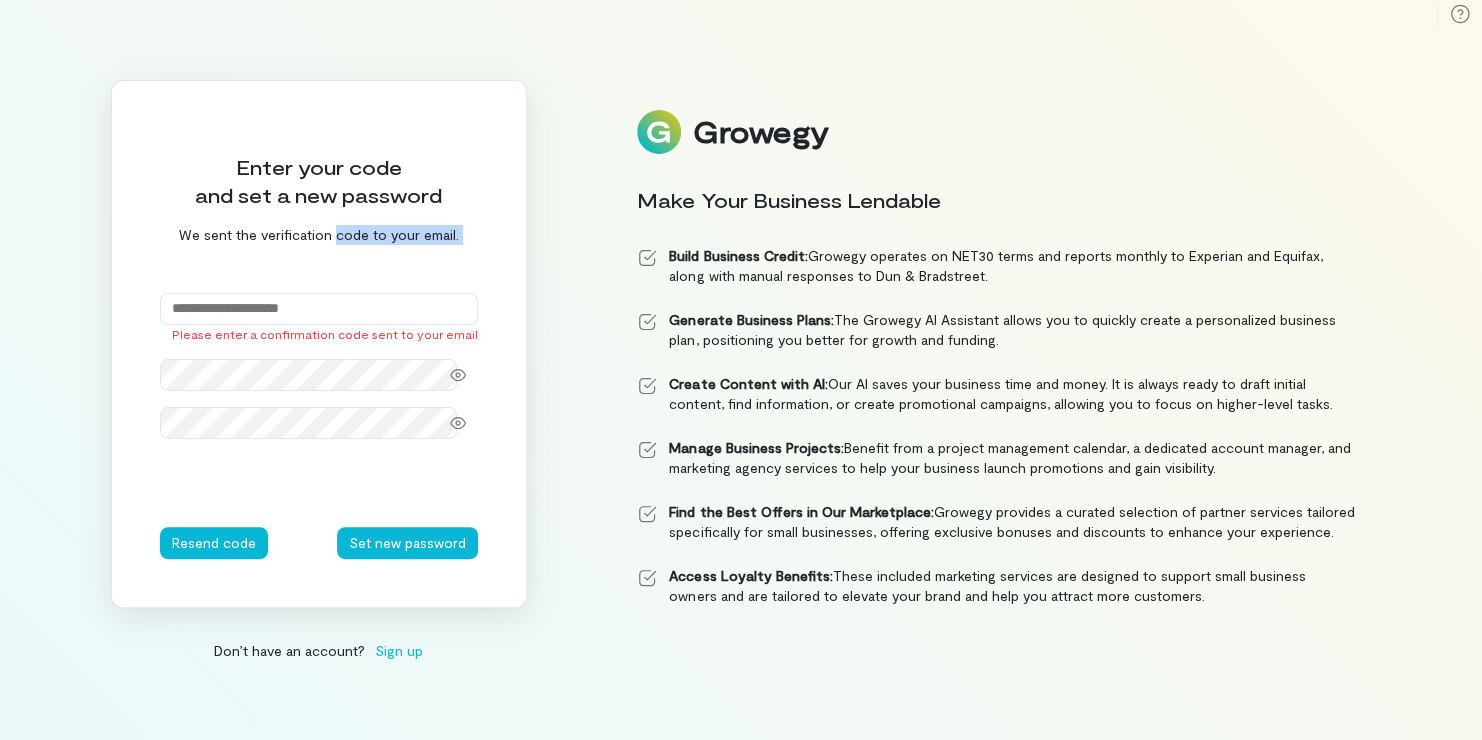 drag, startPoint x: 329, startPoint y: 257, endPoint x: 288, endPoint y: 315, distance: 71.02816 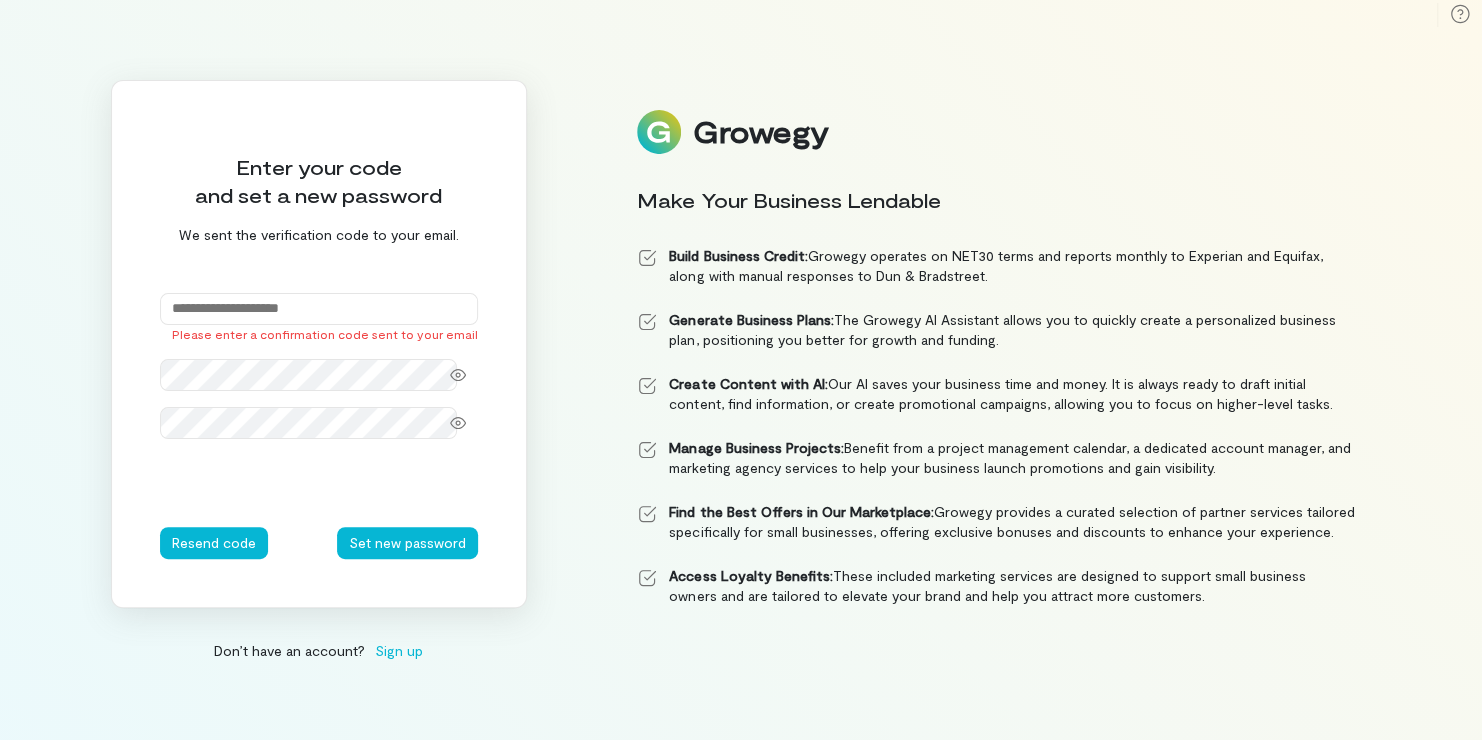 paste on "******" 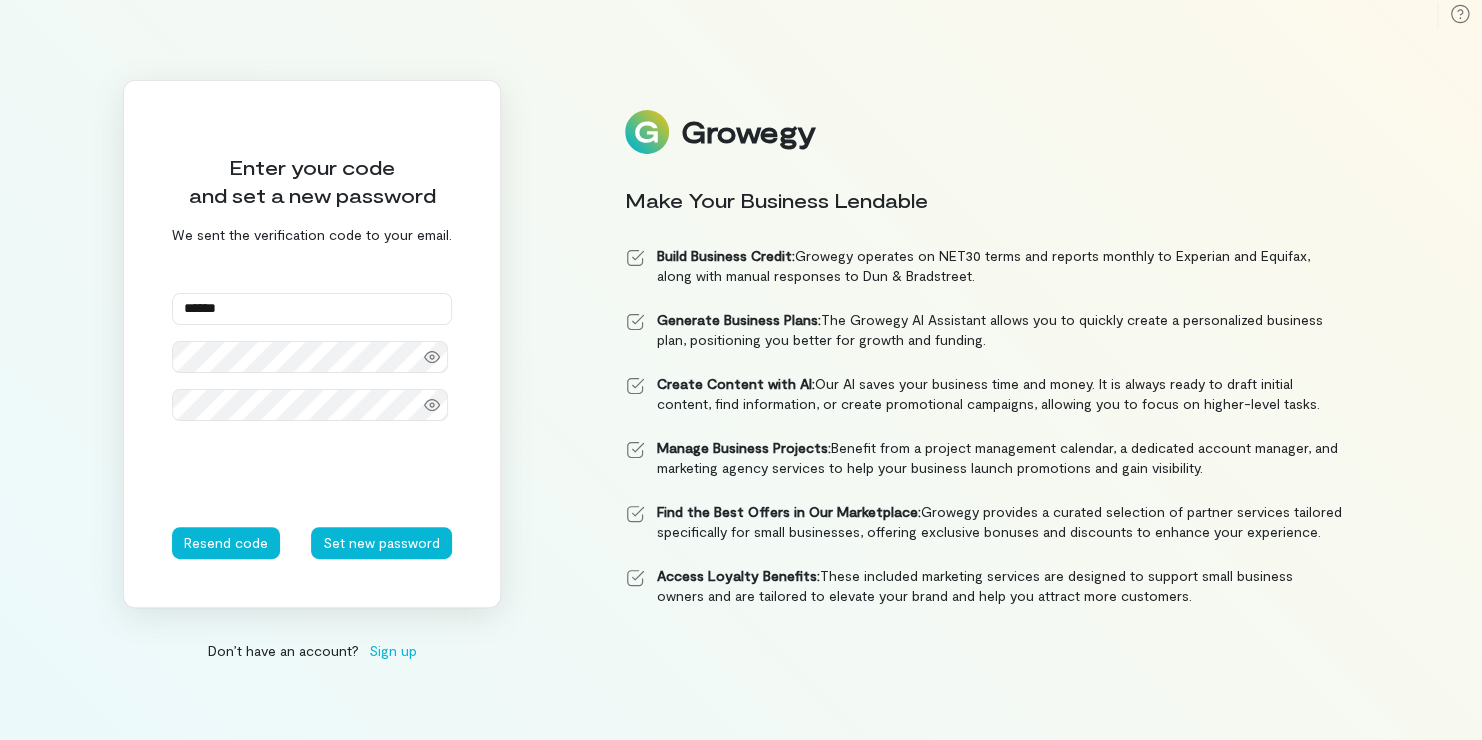 type on "******" 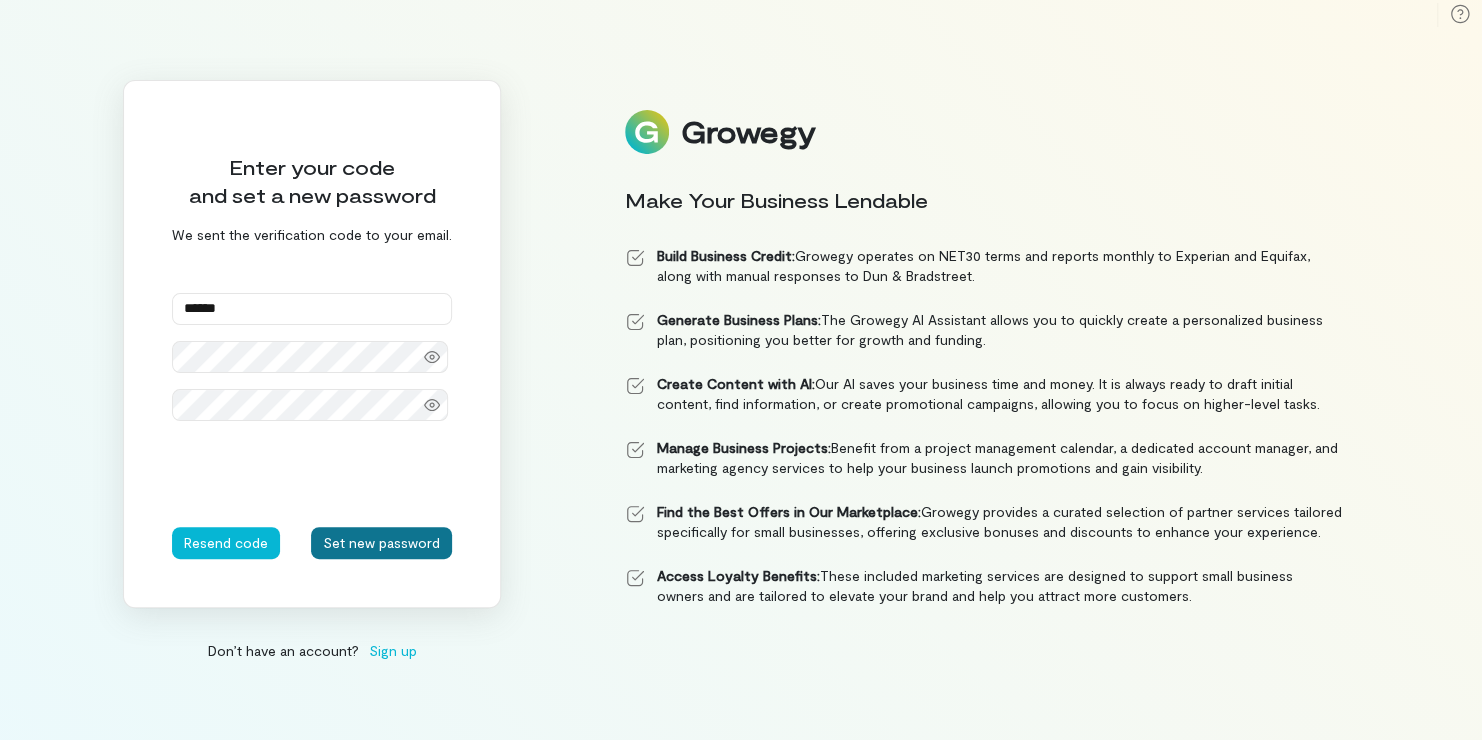 click on "Set new password" at bounding box center [381, 543] 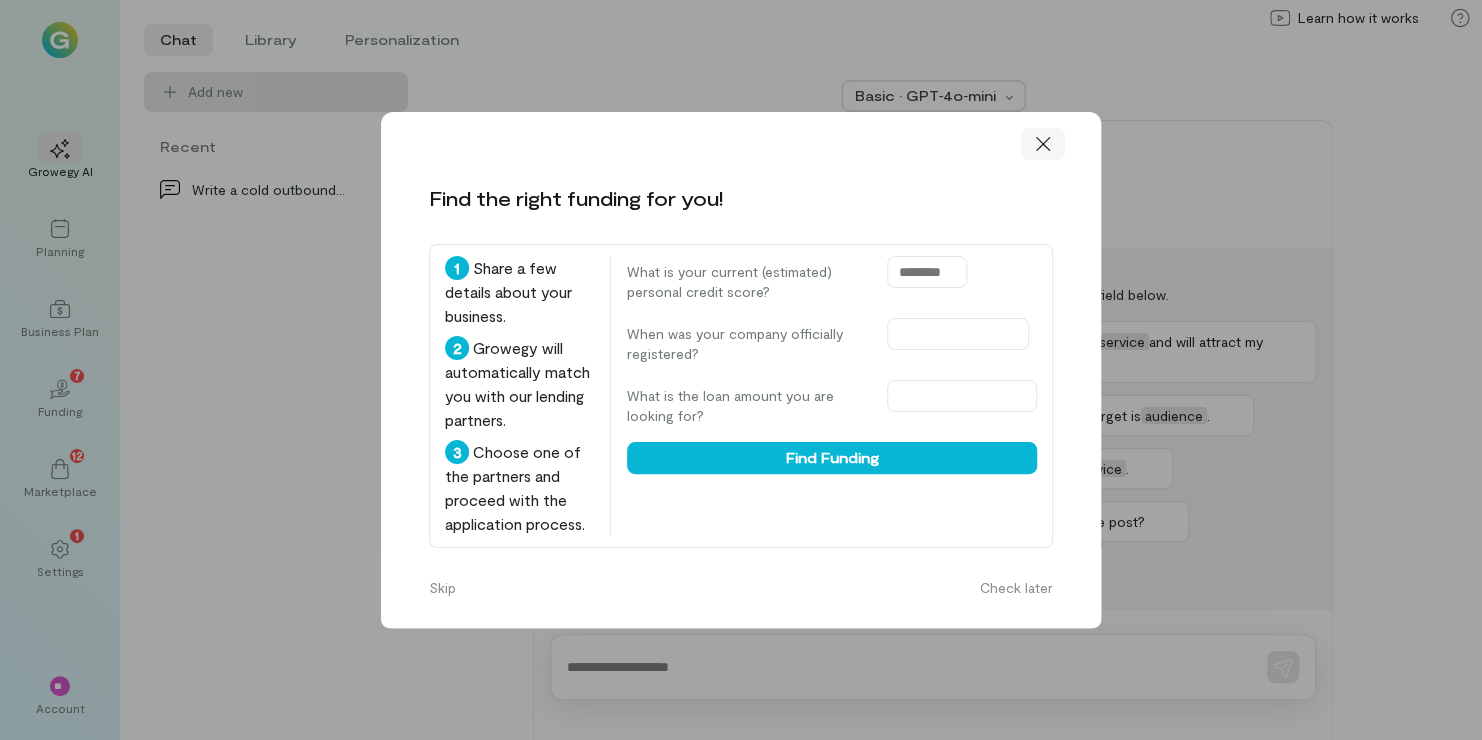 click 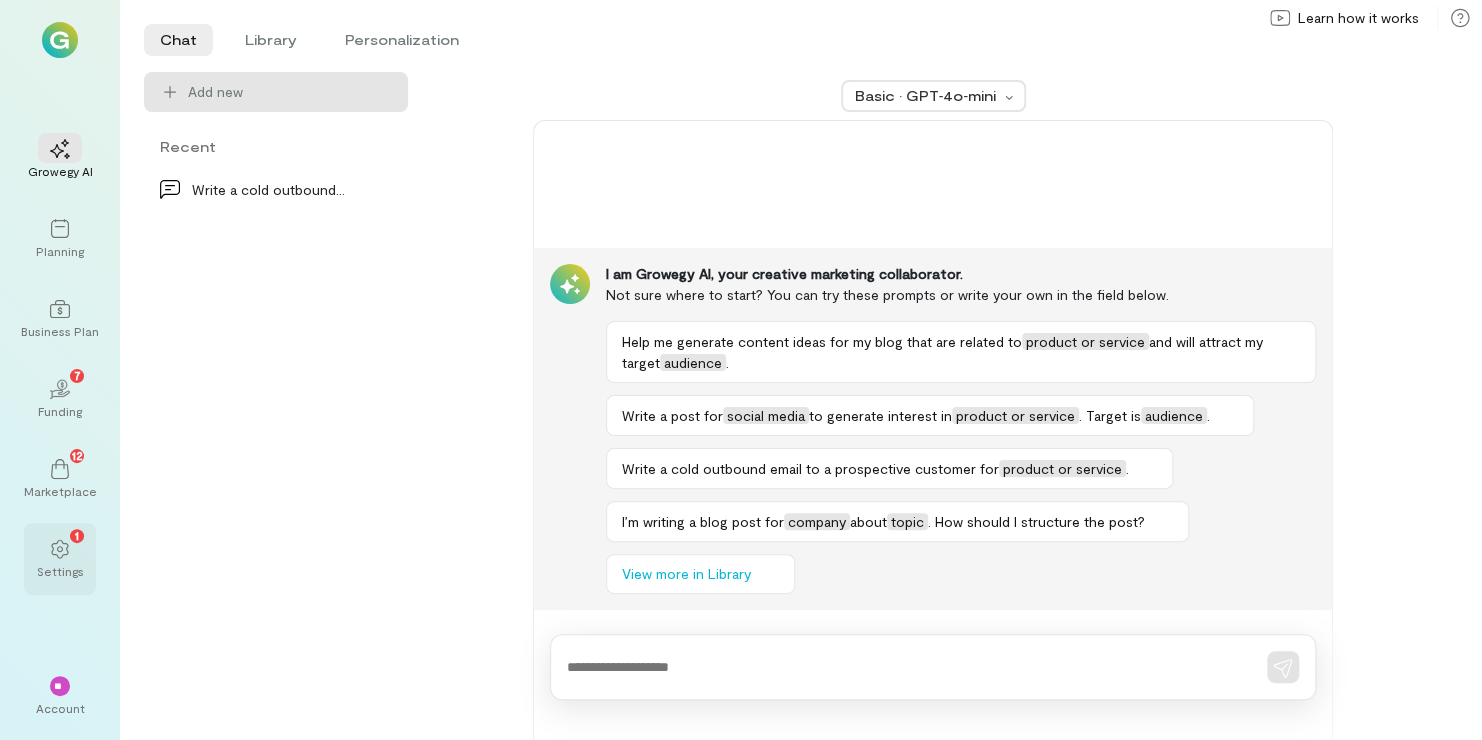 click 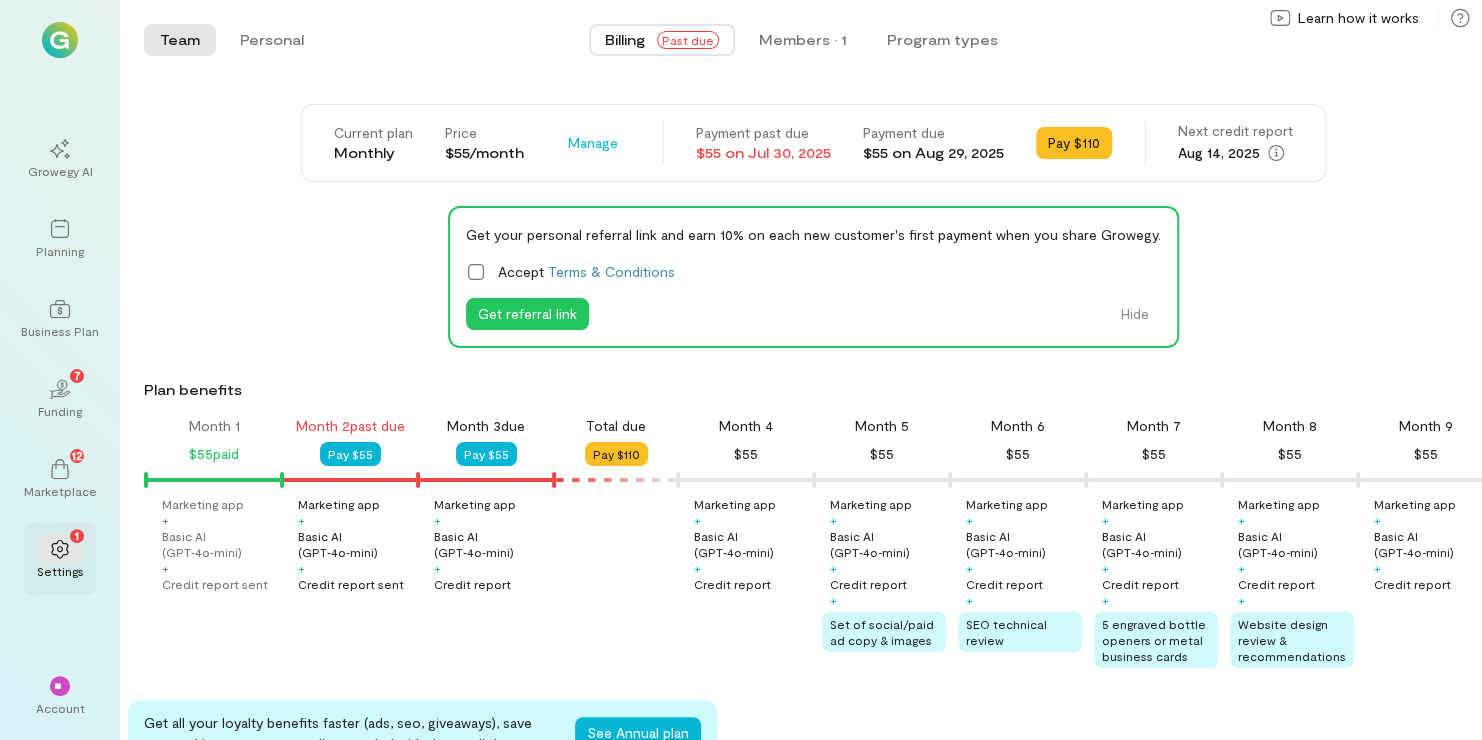 scroll, scrollTop: 0, scrollLeft: 204, axis: horizontal 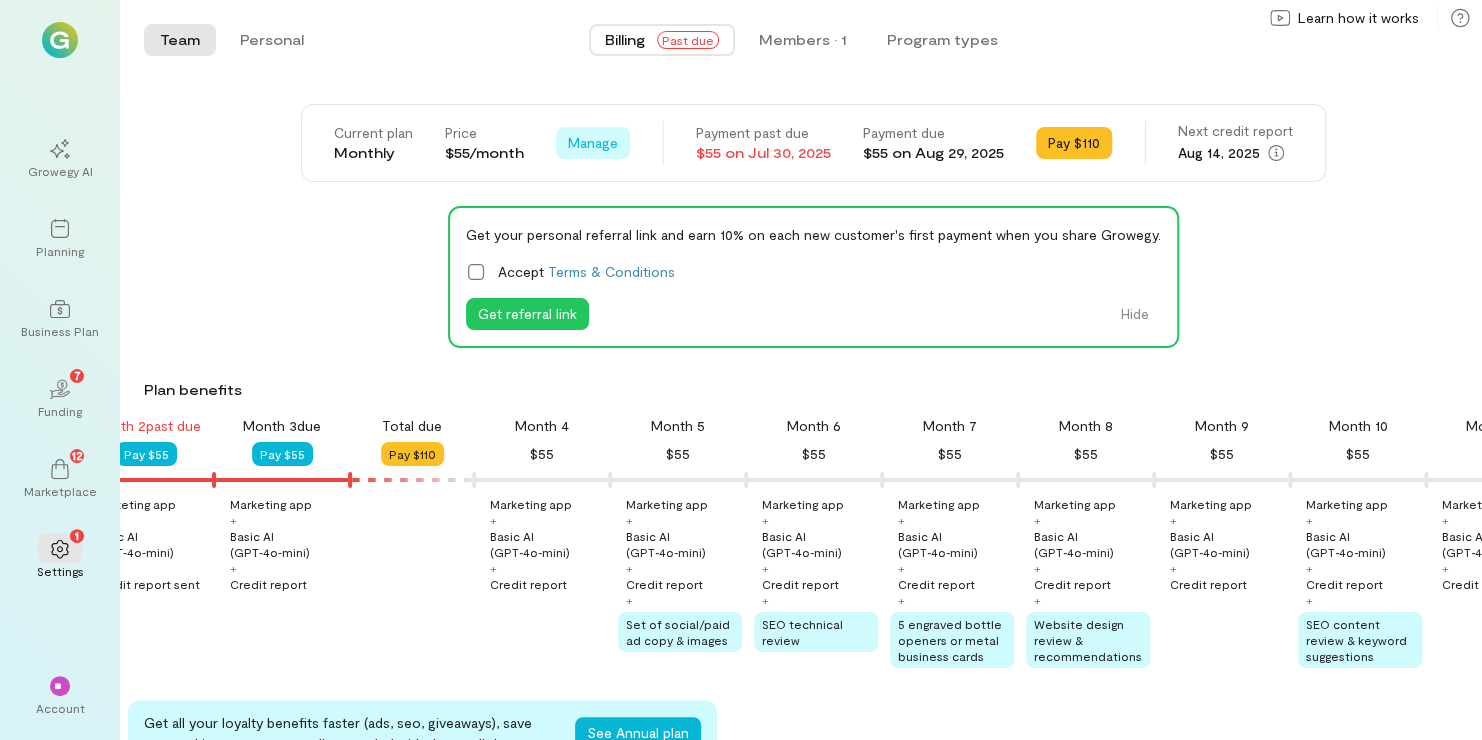 click on "Manage" at bounding box center [593, 143] 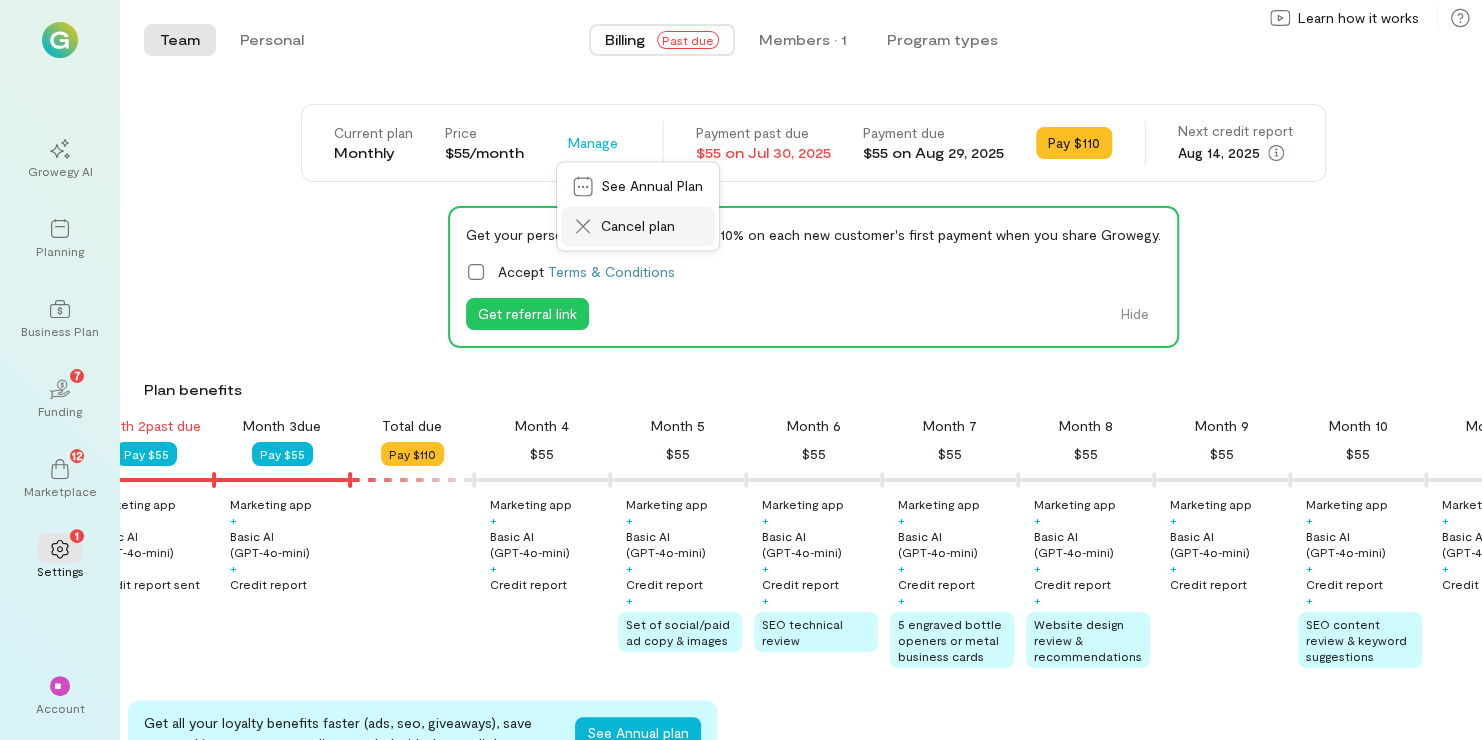 click on "Cancel plan" at bounding box center [638, 226] 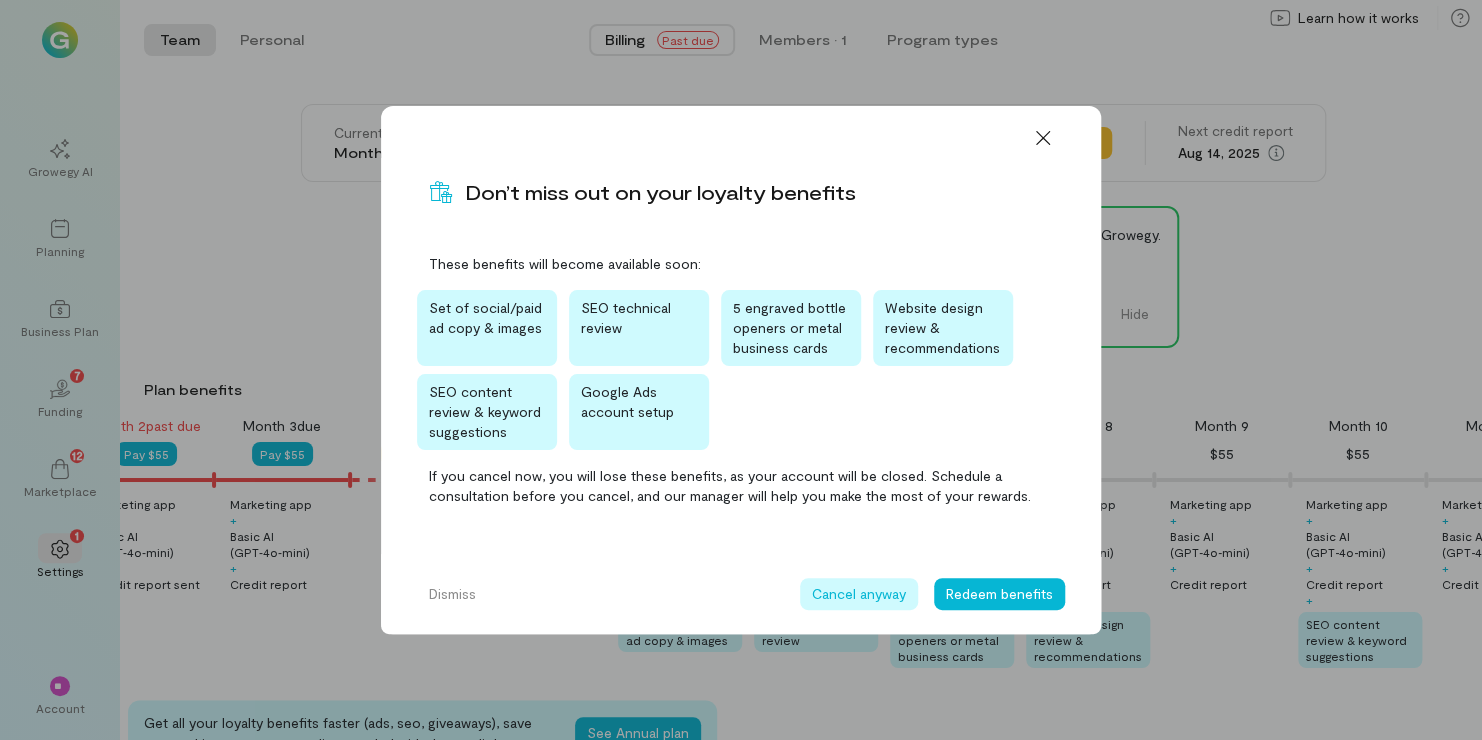 click on "Cancel anyway" at bounding box center [859, 594] 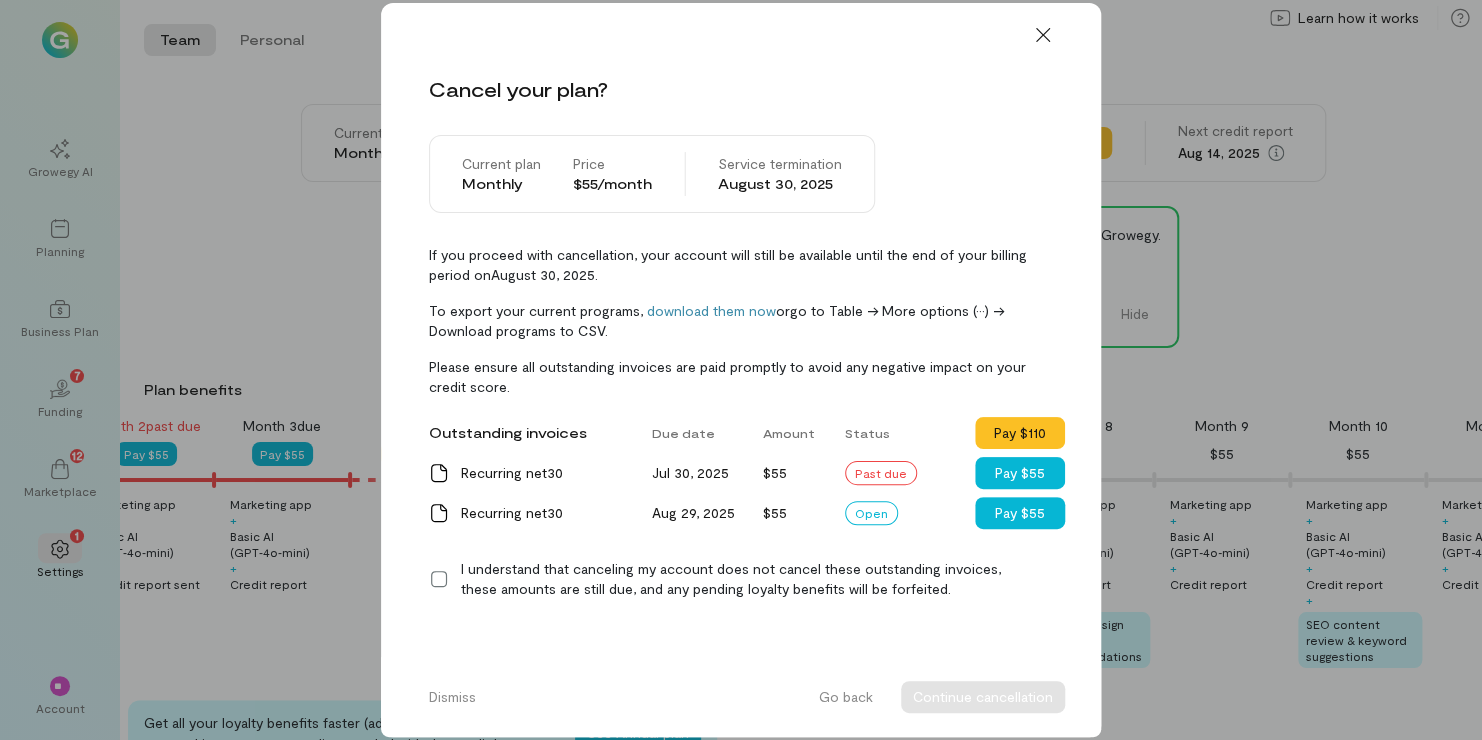 click 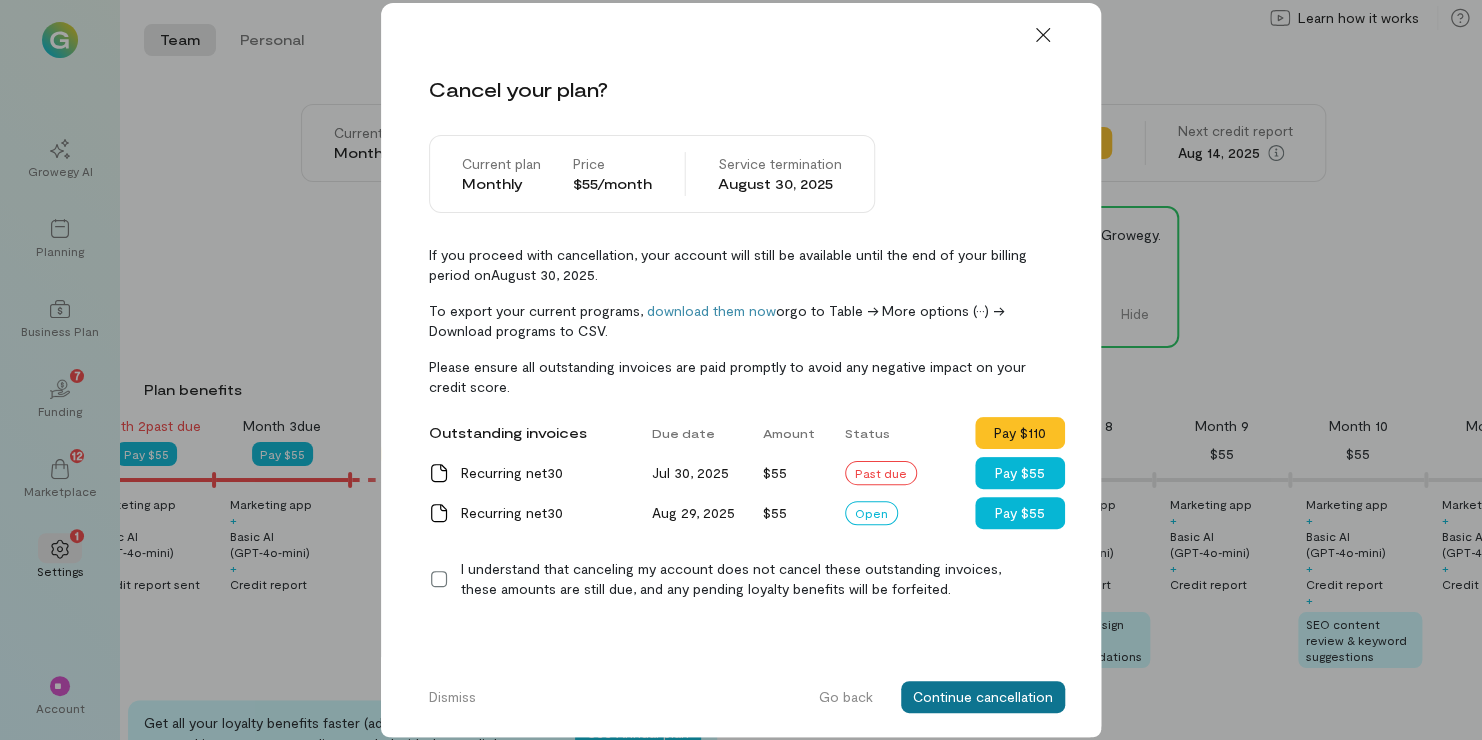 click on "Continue cancellation" at bounding box center (983, 697) 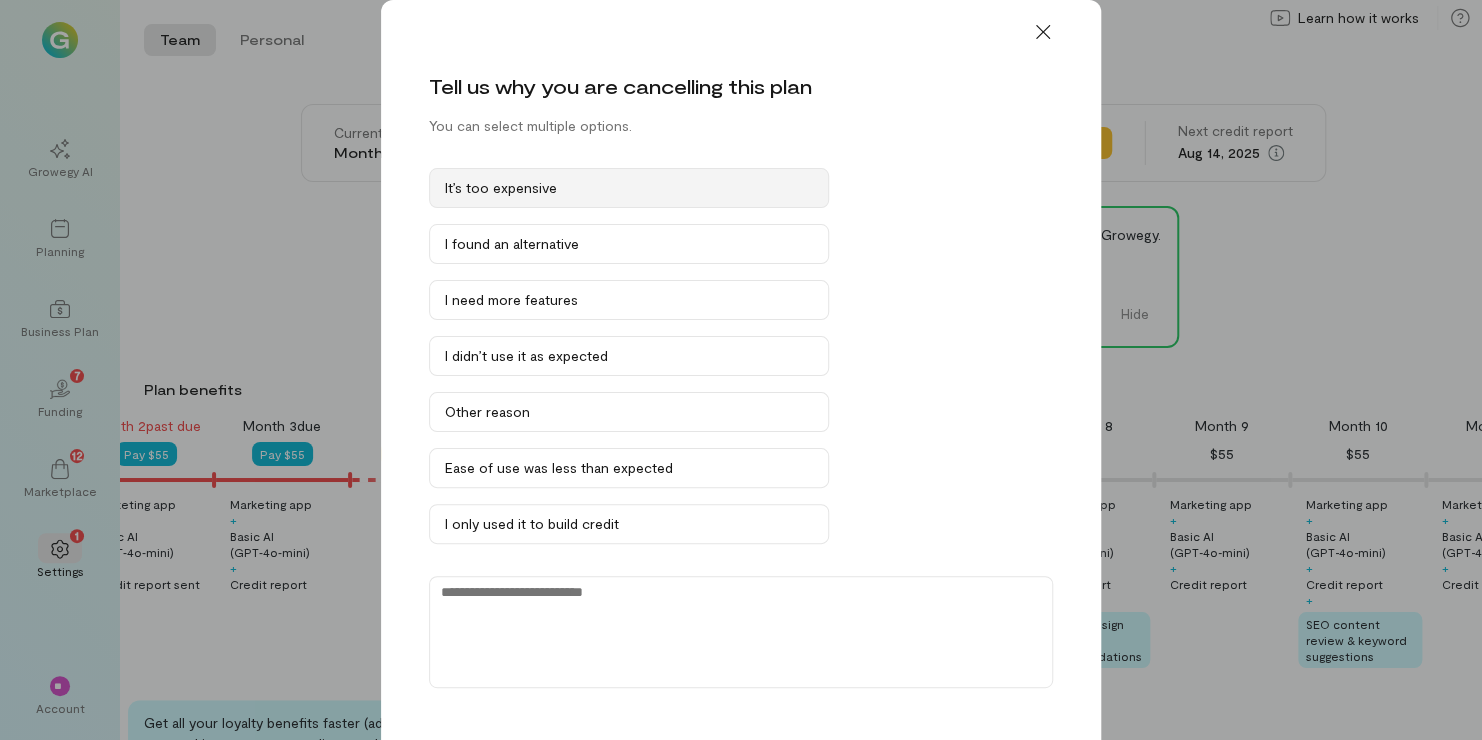 click on "It’s too expensive" at bounding box center (629, 188) 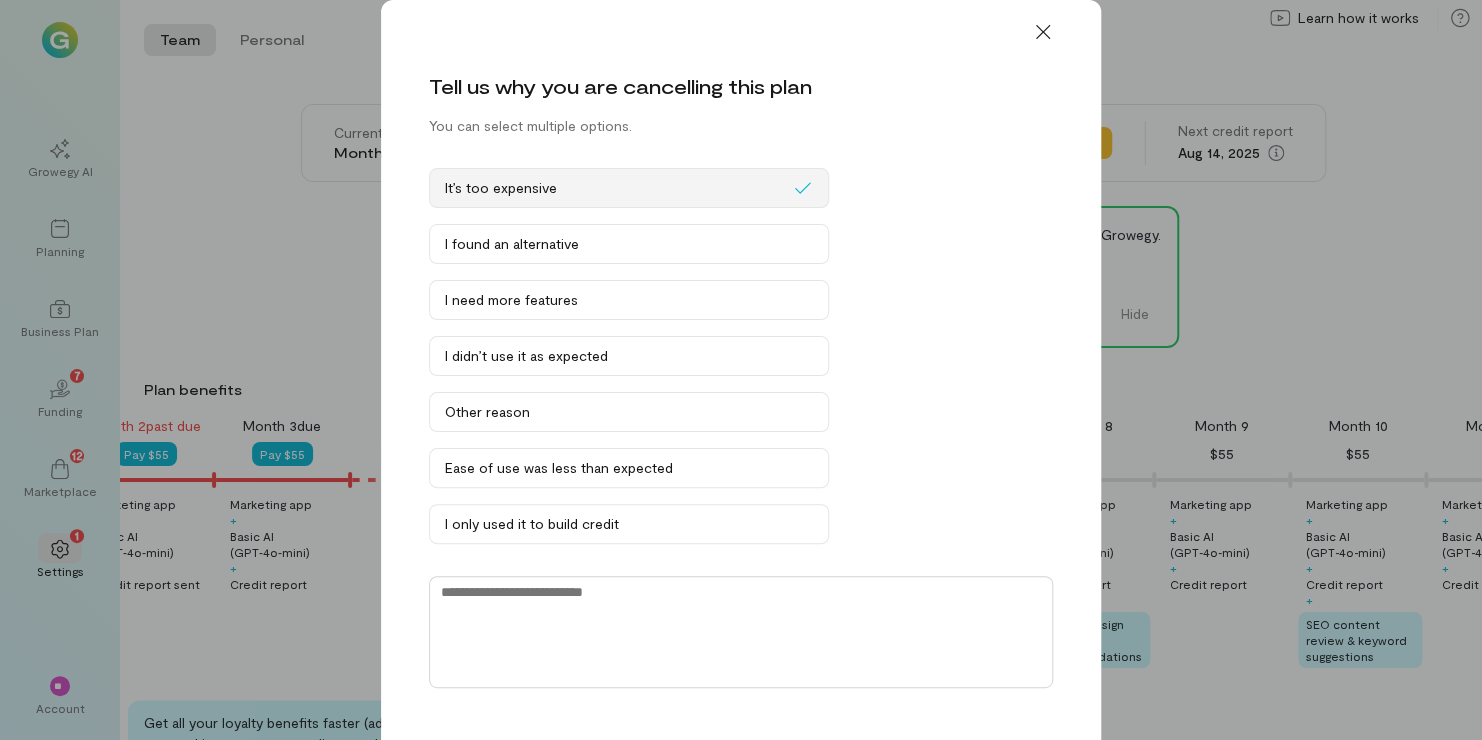 scroll, scrollTop: 79, scrollLeft: 0, axis: vertical 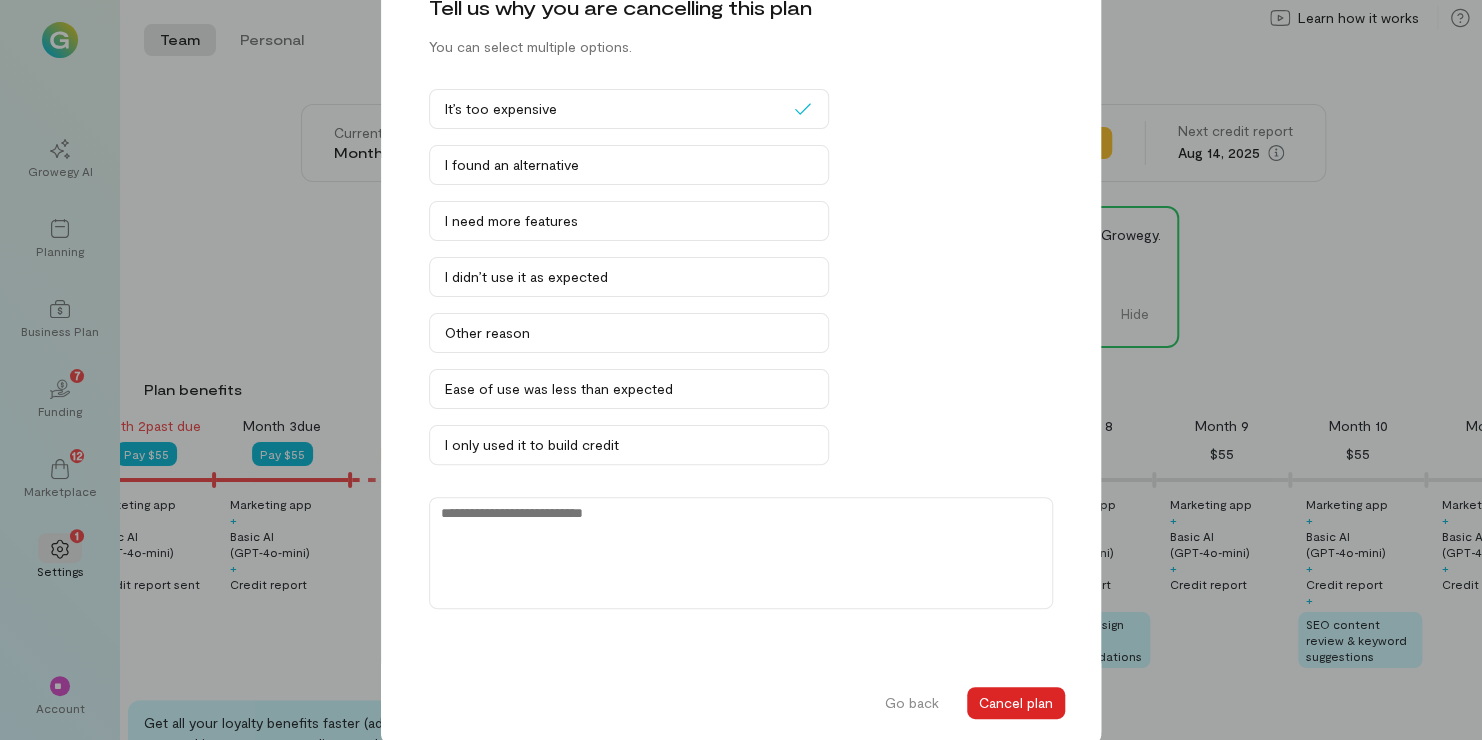 click on "Cancel plan" at bounding box center [1016, 703] 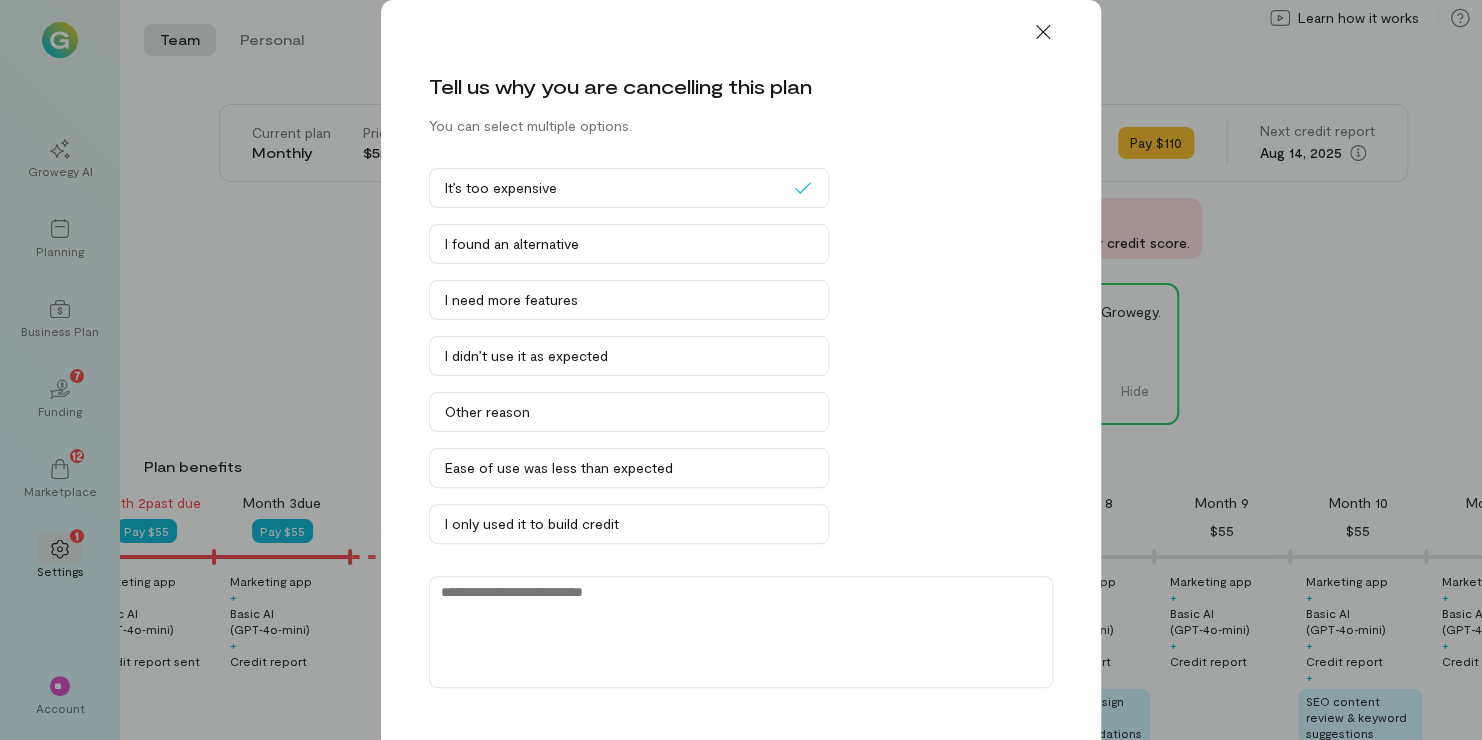 scroll, scrollTop: 79, scrollLeft: 0, axis: vertical 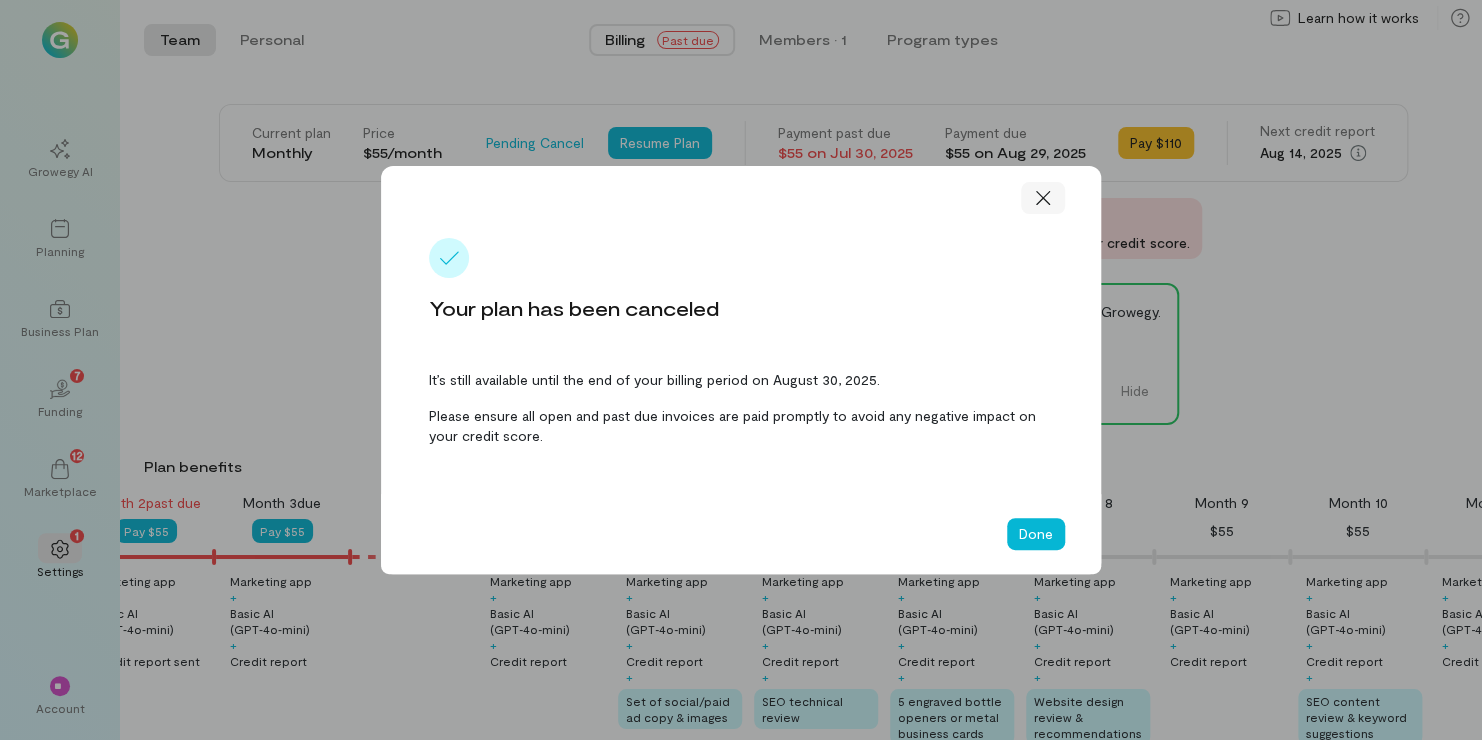 click at bounding box center (1043, 198) 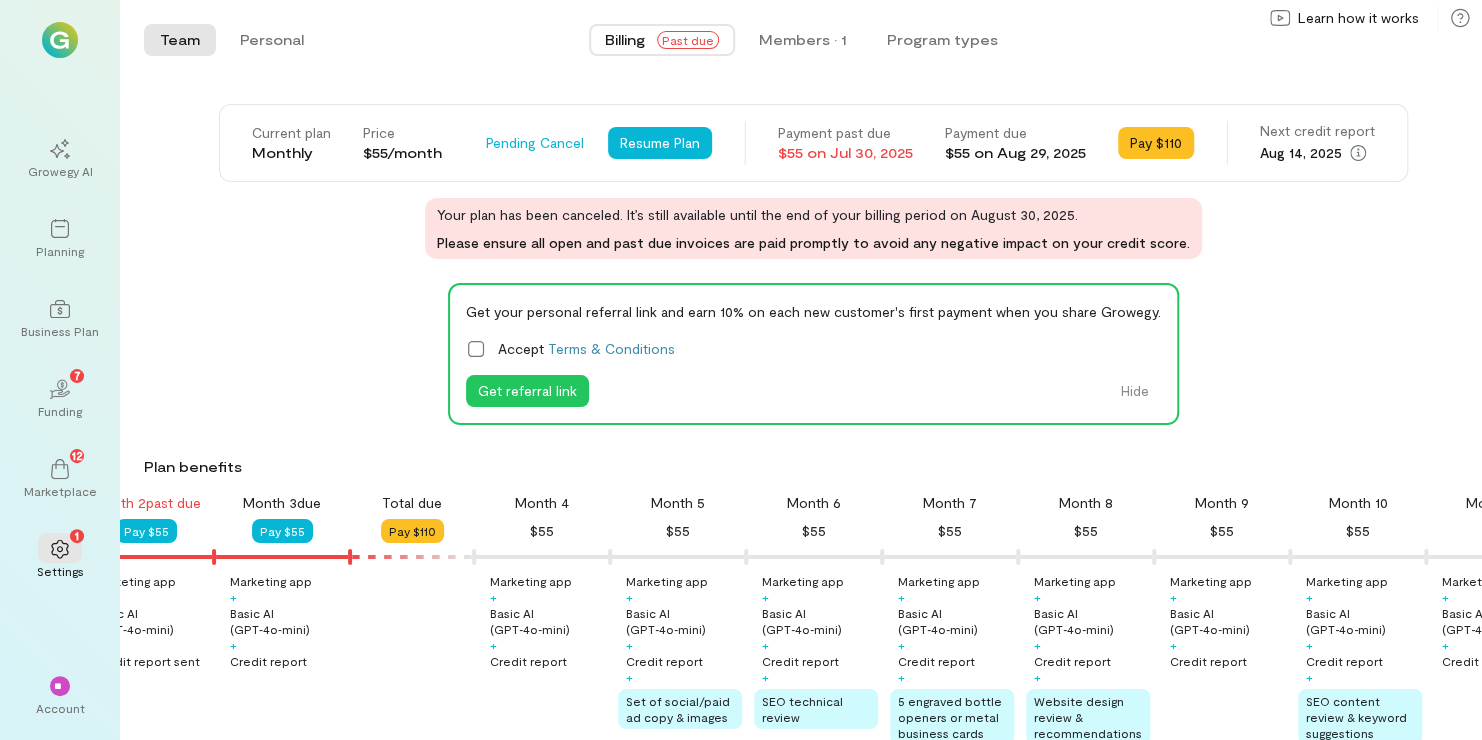 click on "Get your personal referral link and earn 10% on each new customer's first payment when you share Growegy. Accept Terms & Conditions Get referral link Hide" at bounding box center (813, 354) 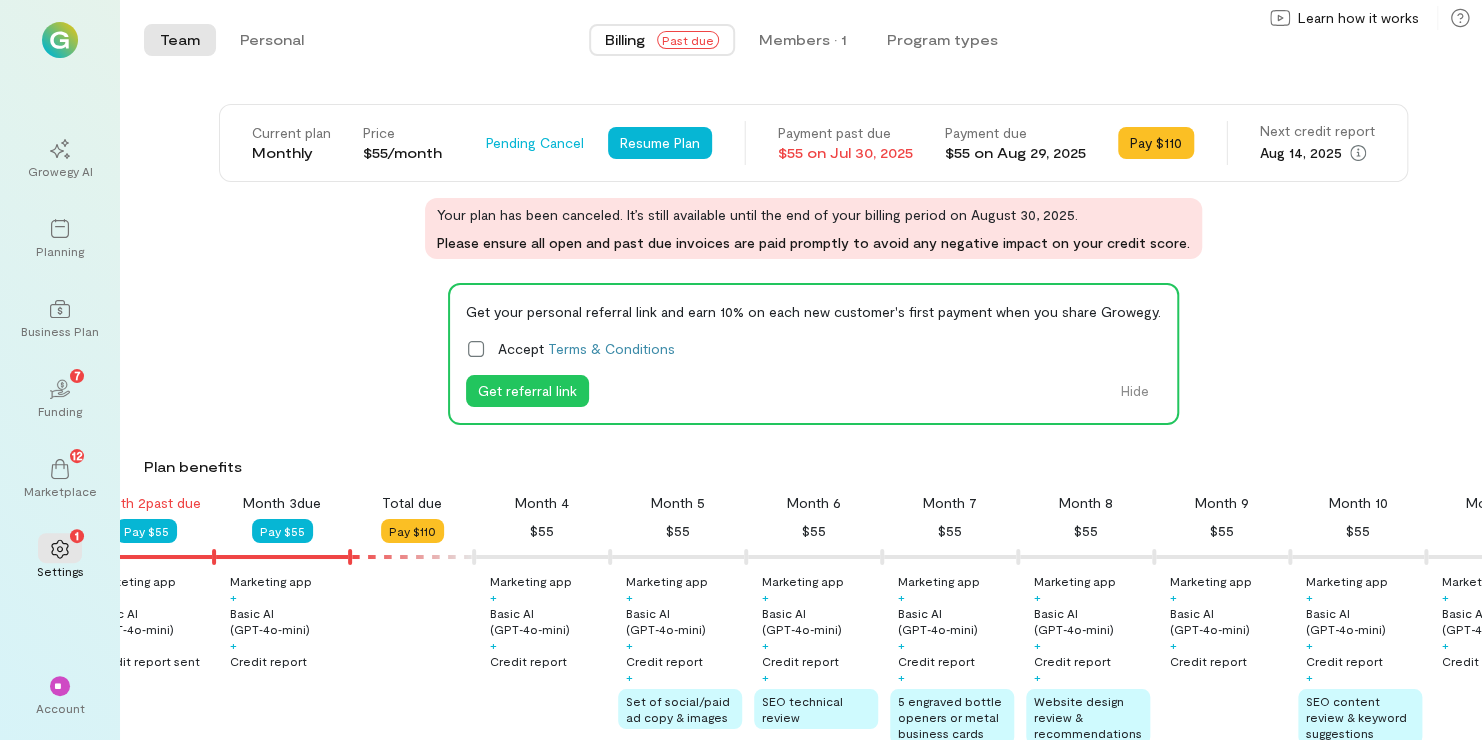 click on "Past due" at bounding box center [688, 40] 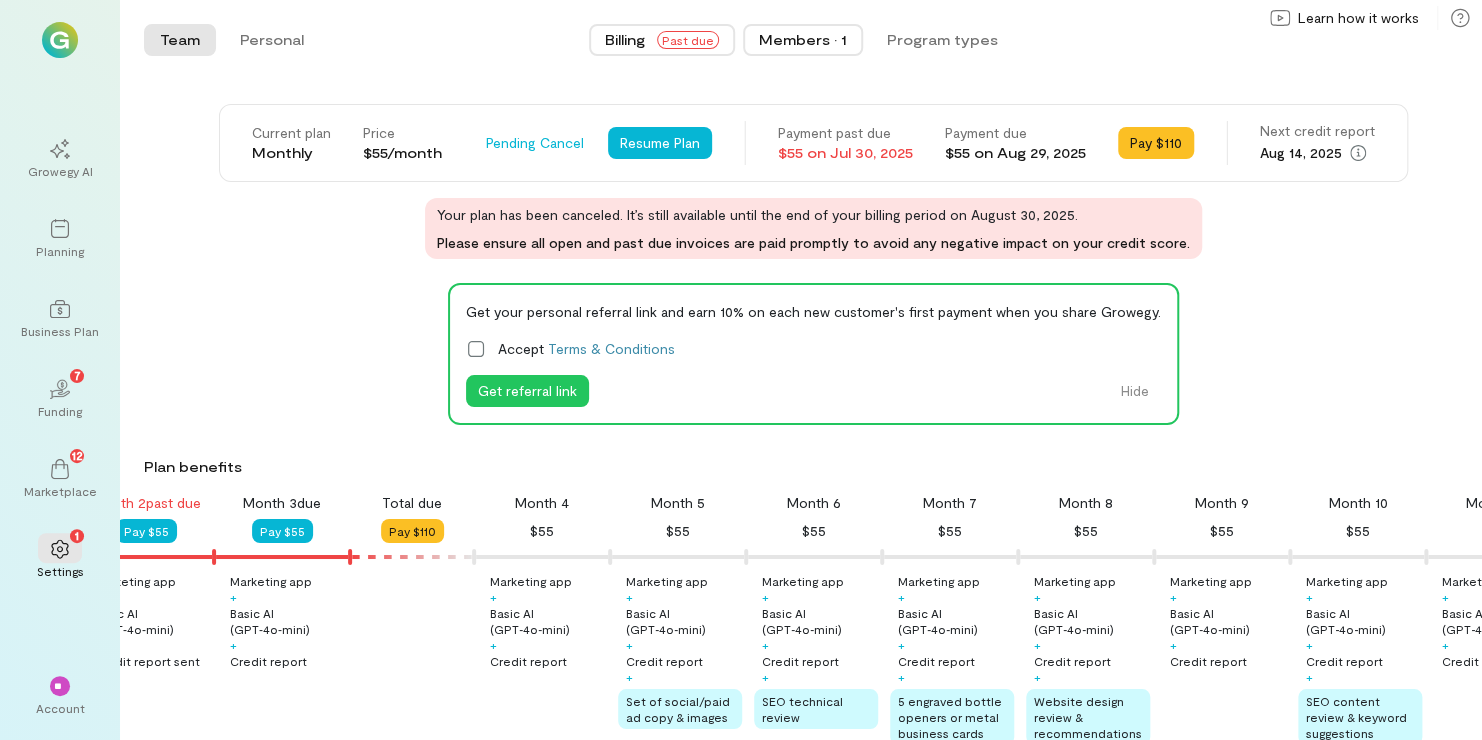 click on "Members · 1" at bounding box center [803, 40] 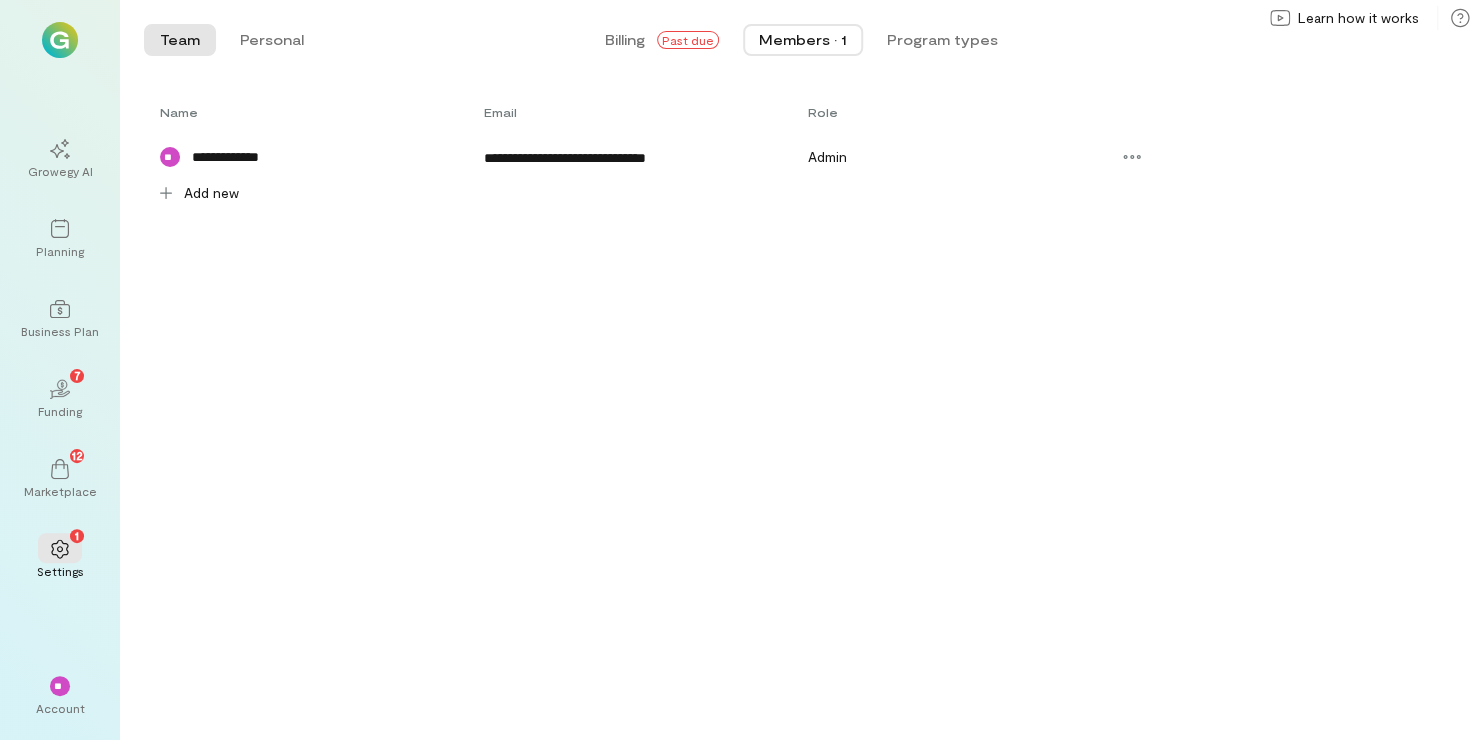click on "Billing Past due Members · 1 Program types" at bounding box center [801, 40] 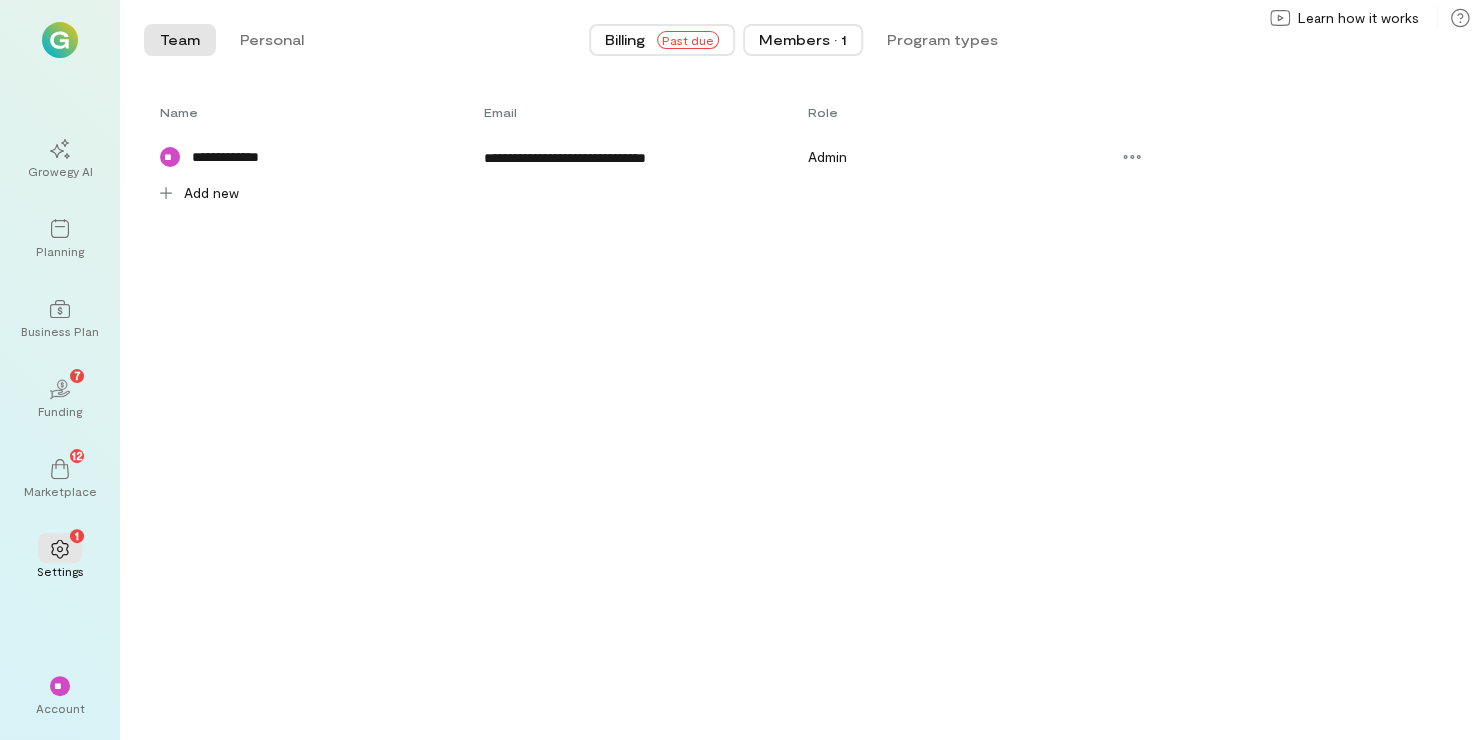 click on "Past due" at bounding box center [688, 40] 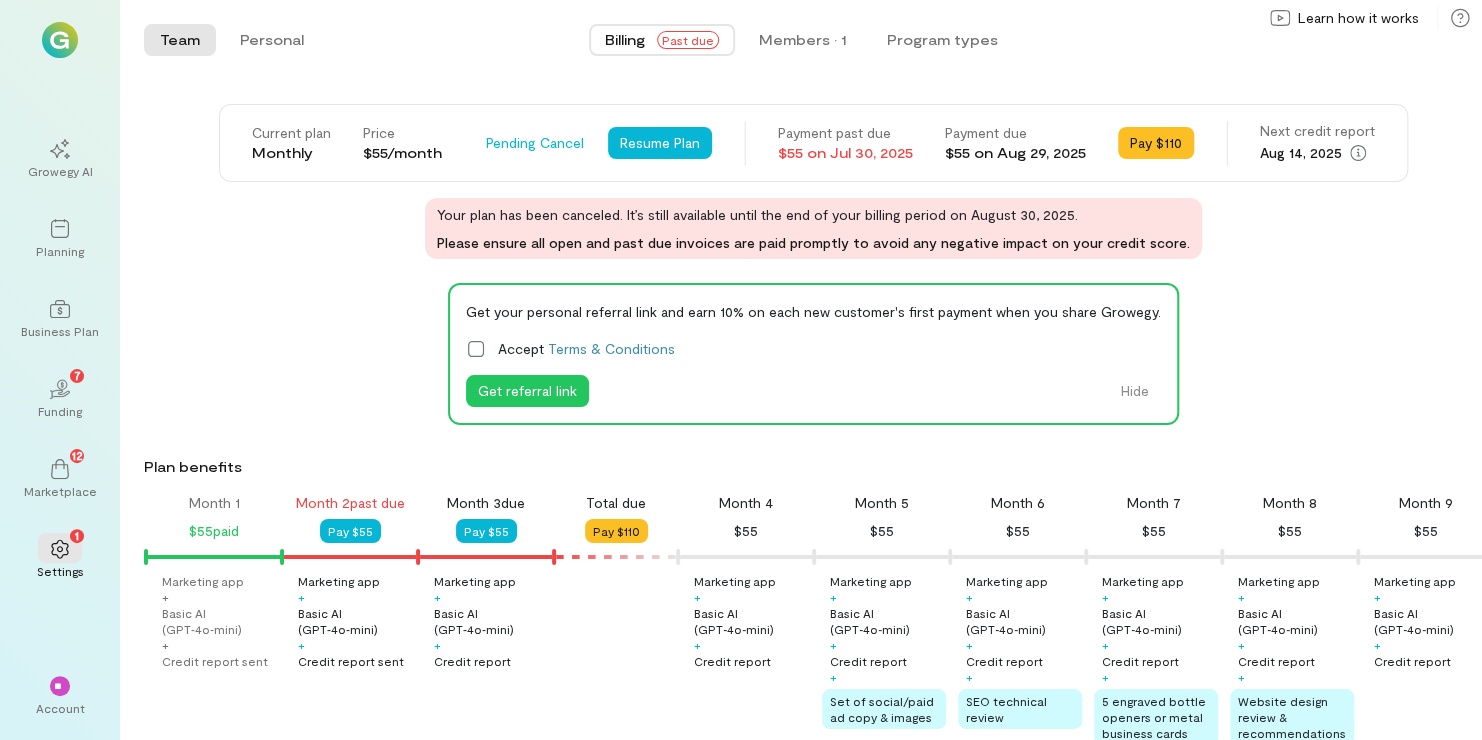 scroll, scrollTop: 0, scrollLeft: 204, axis: horizontal 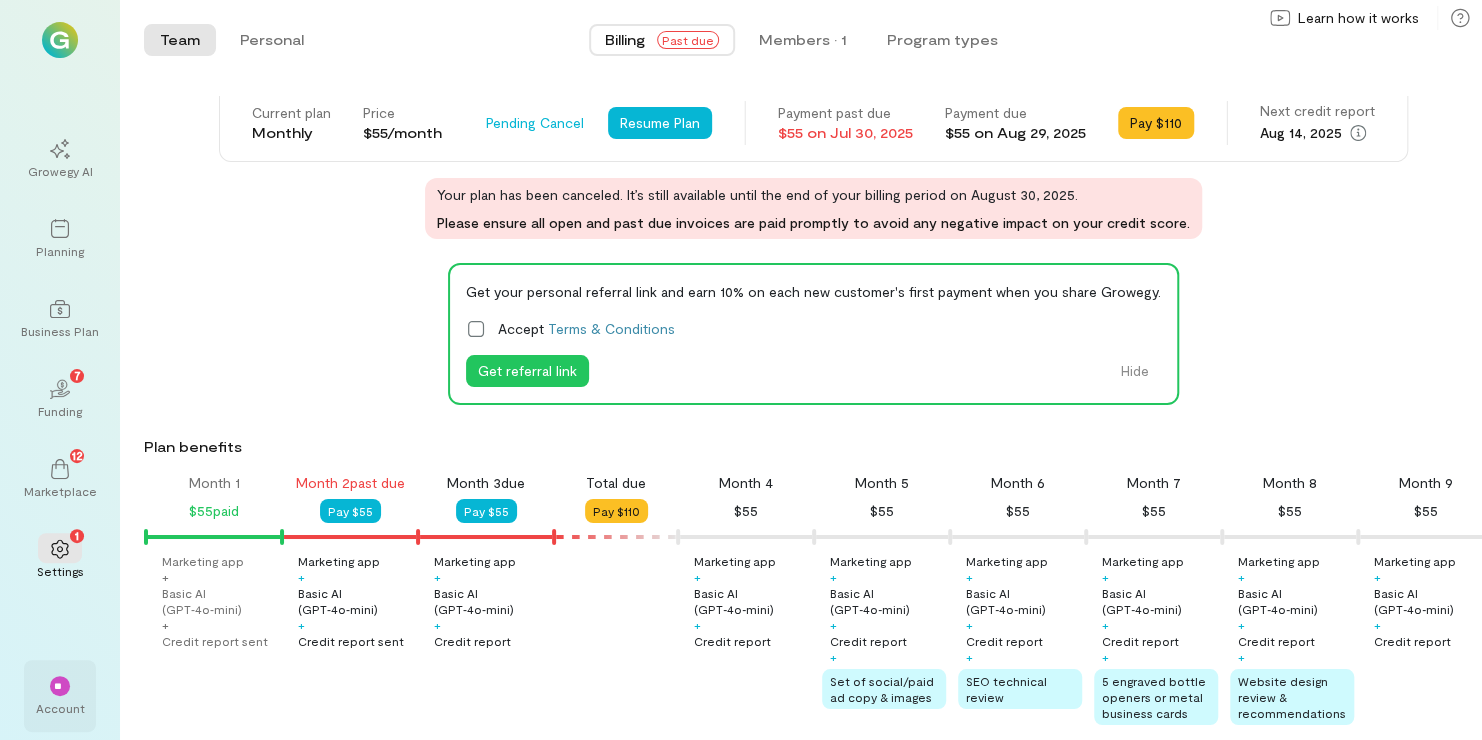 click on "**" at bounding box center (60, 686) 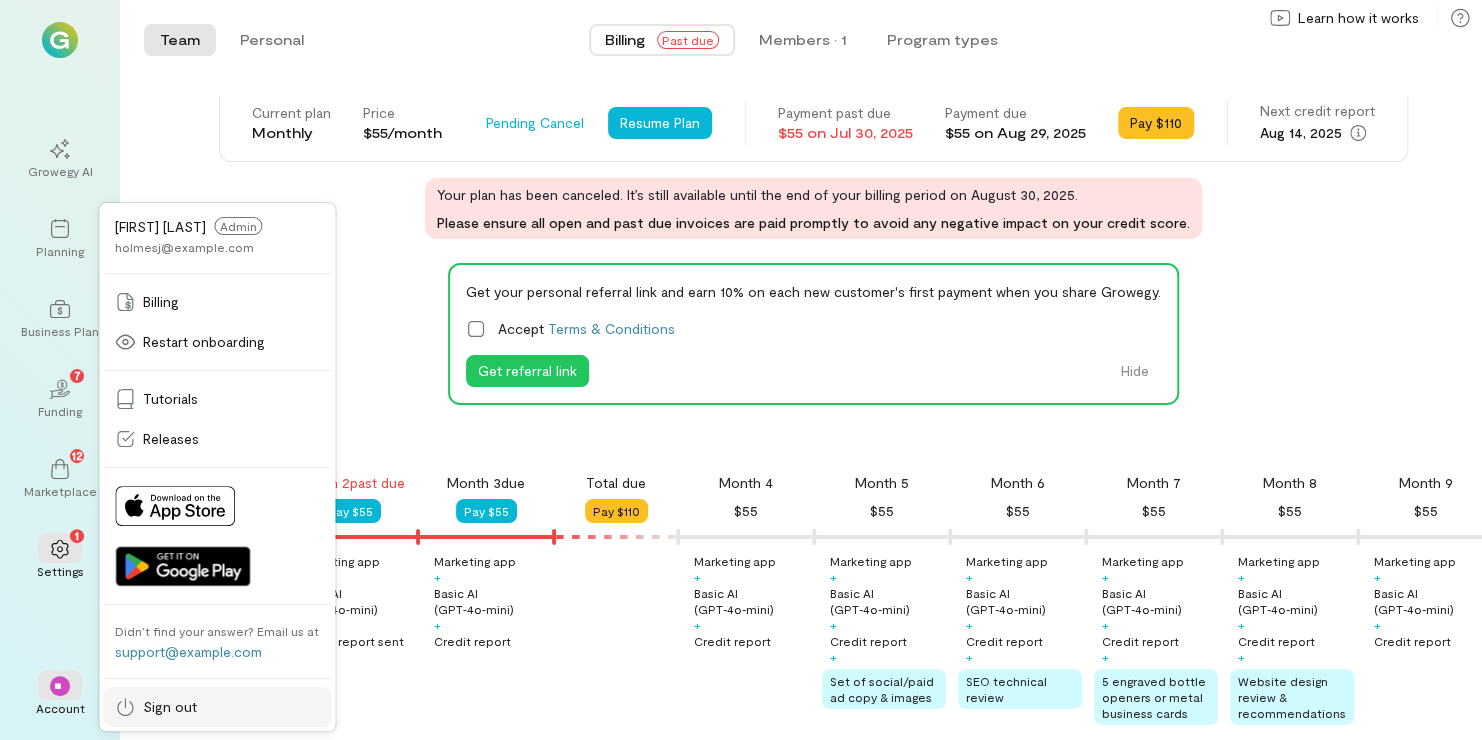 click on "Sign out" at bounding box center (217, 707) 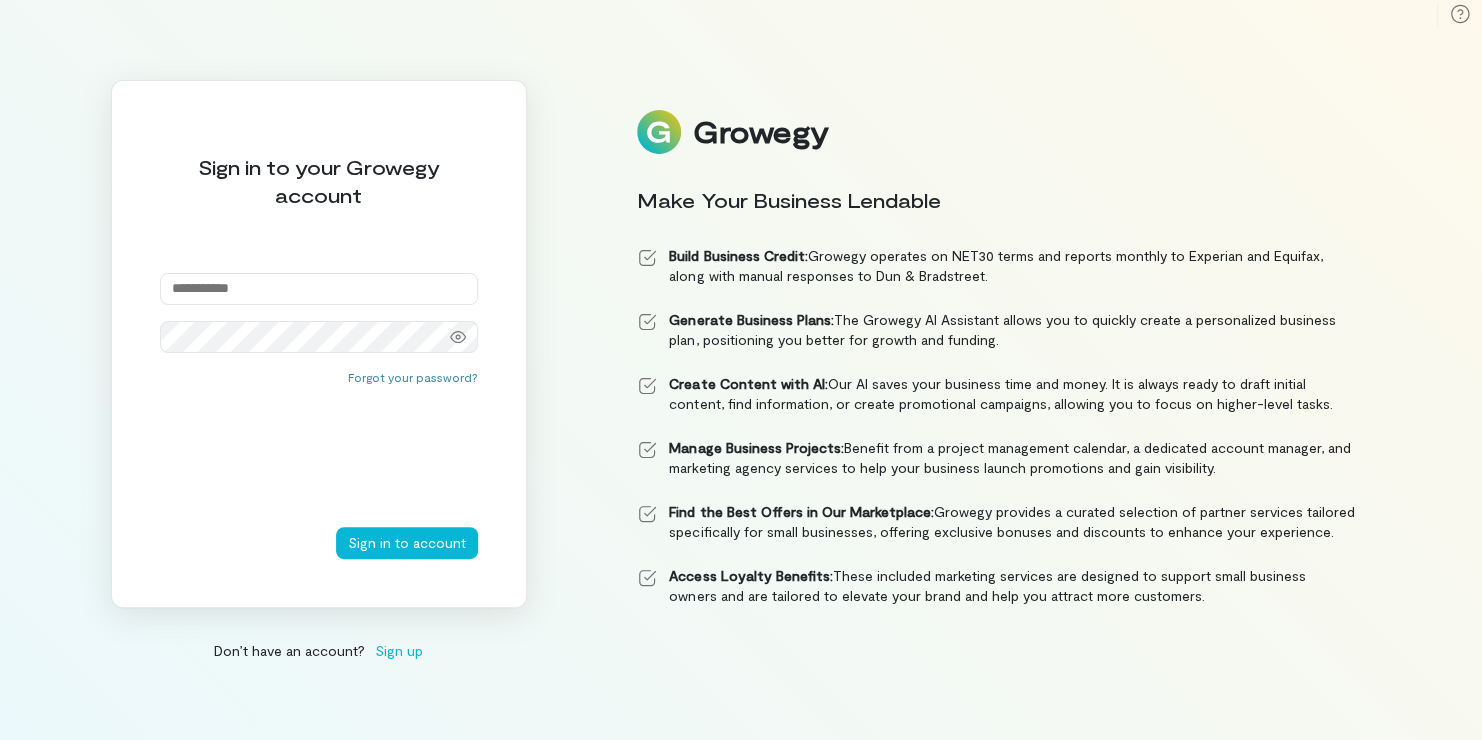 type on "******" 